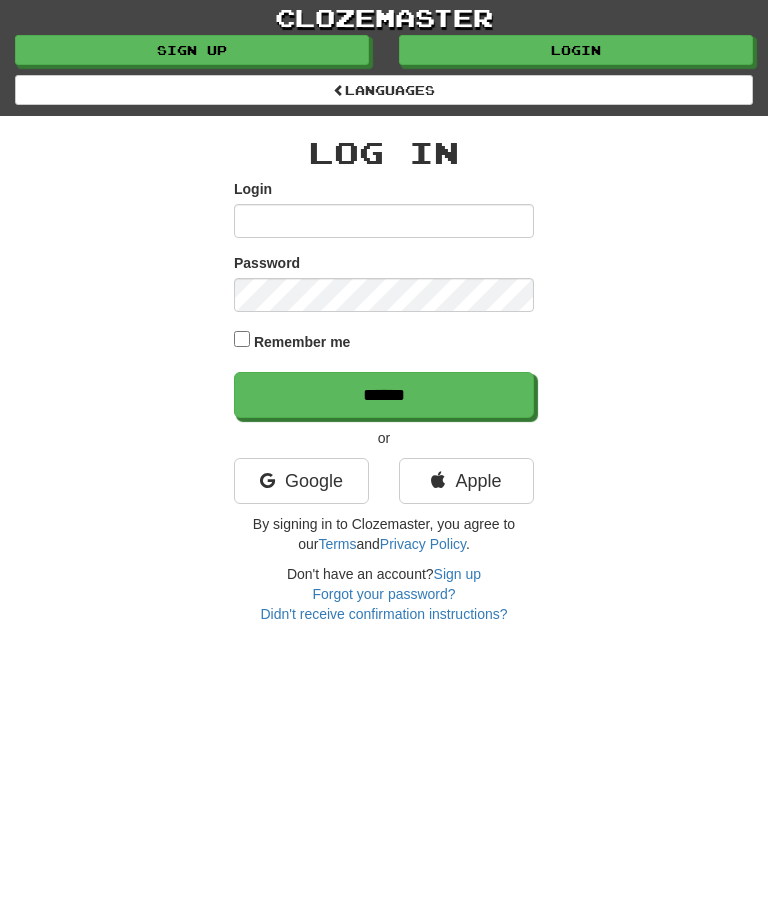 scroll, scrollTop: 0, scrollLeft: 0, axis: both 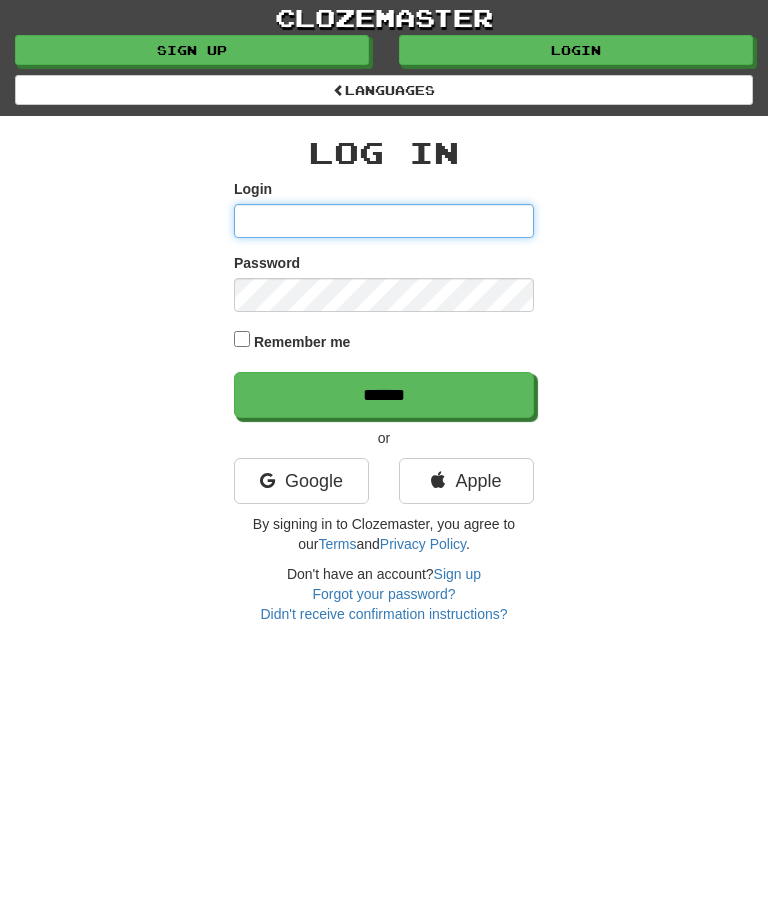 type on "********" 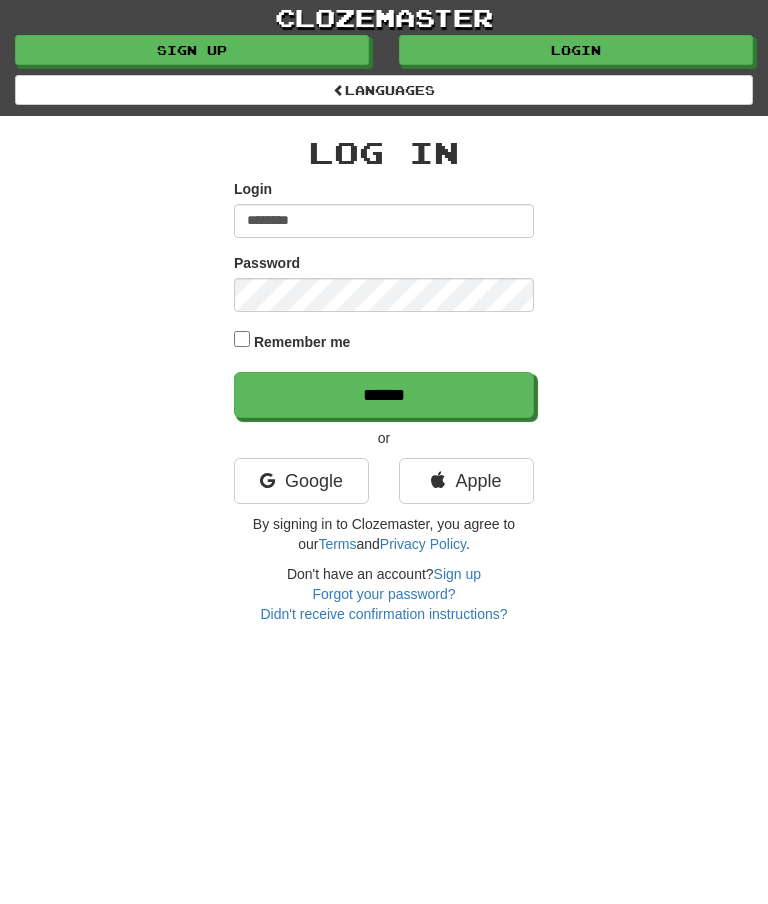 click on "******" at bounding box center [384, 395] 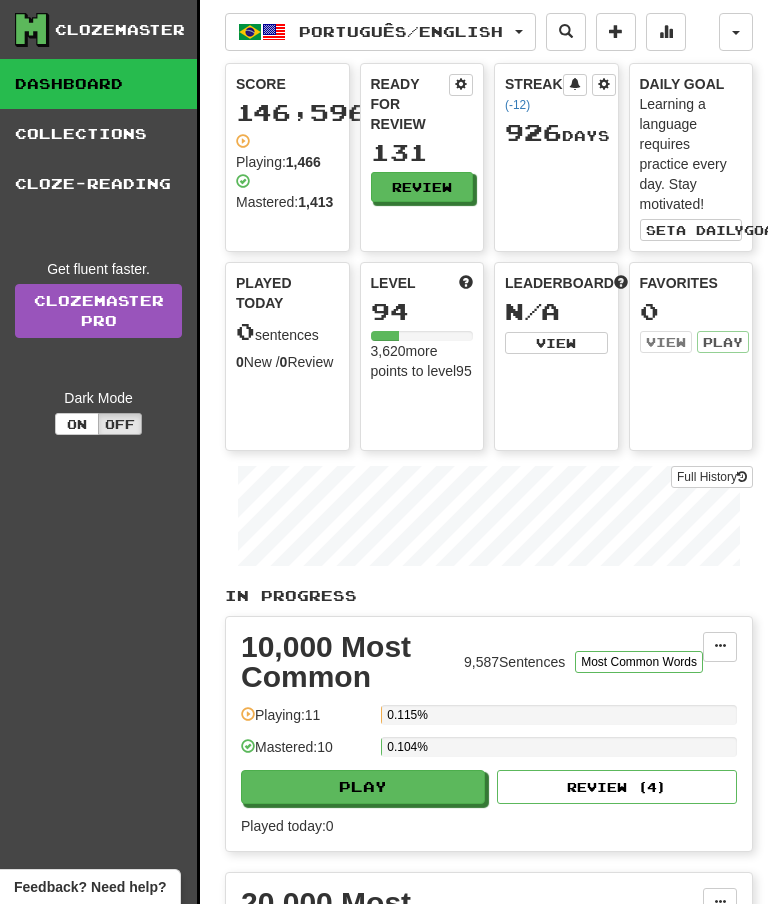 scroll, scrollTop: 0, scrollLeft: 0, axis: both 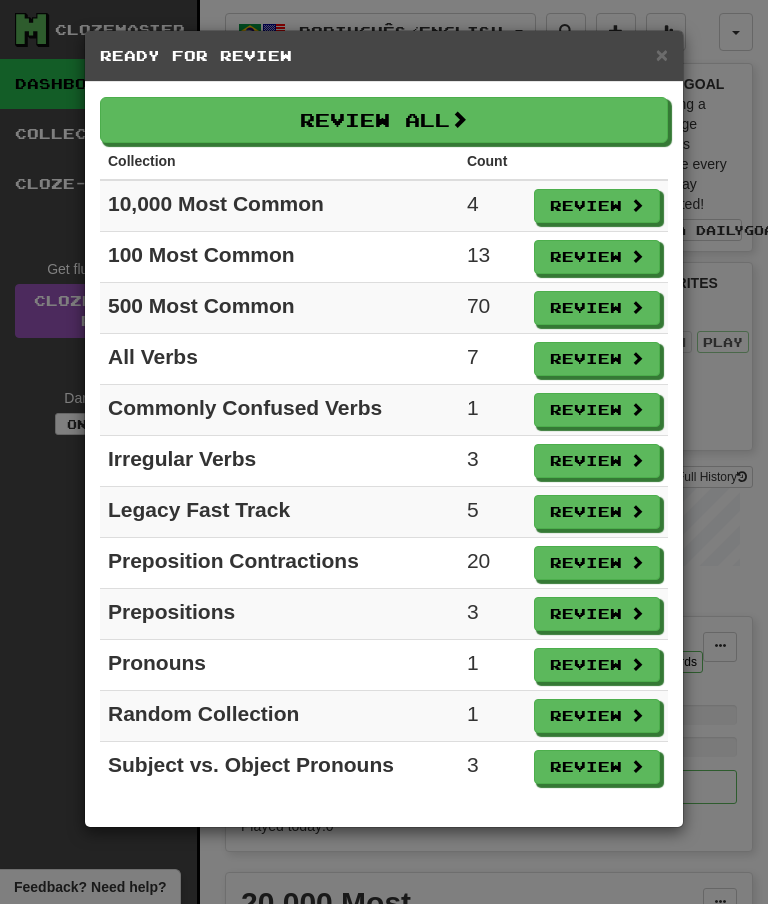 click on "Review All" at bounding box center [384, 120] 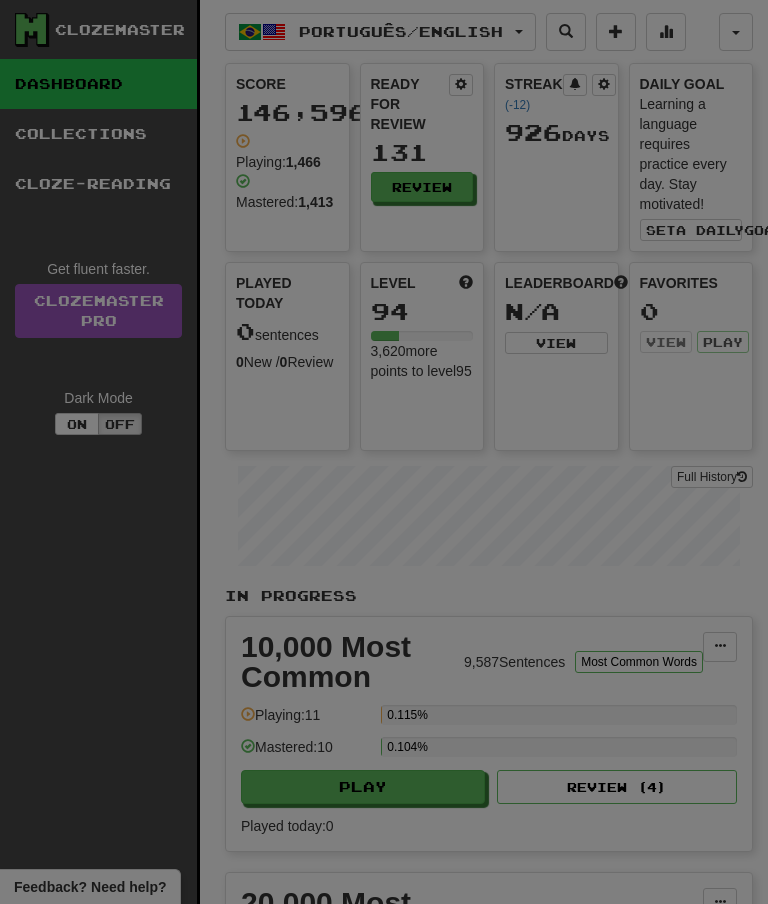 select on "**" 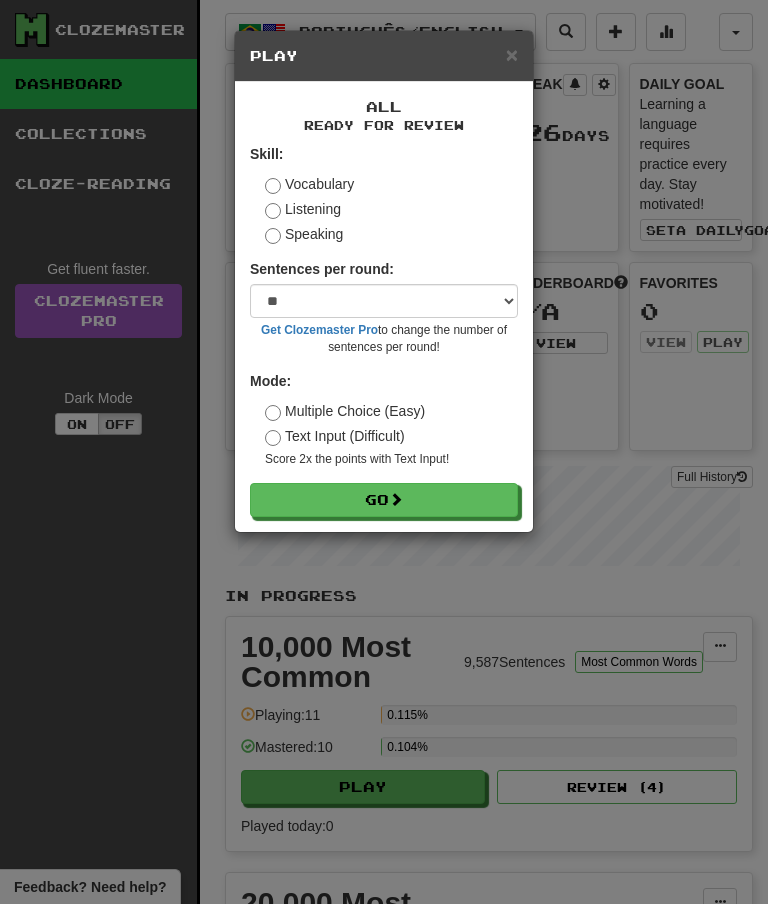 click on "Go" at bounding box center [384, 500] 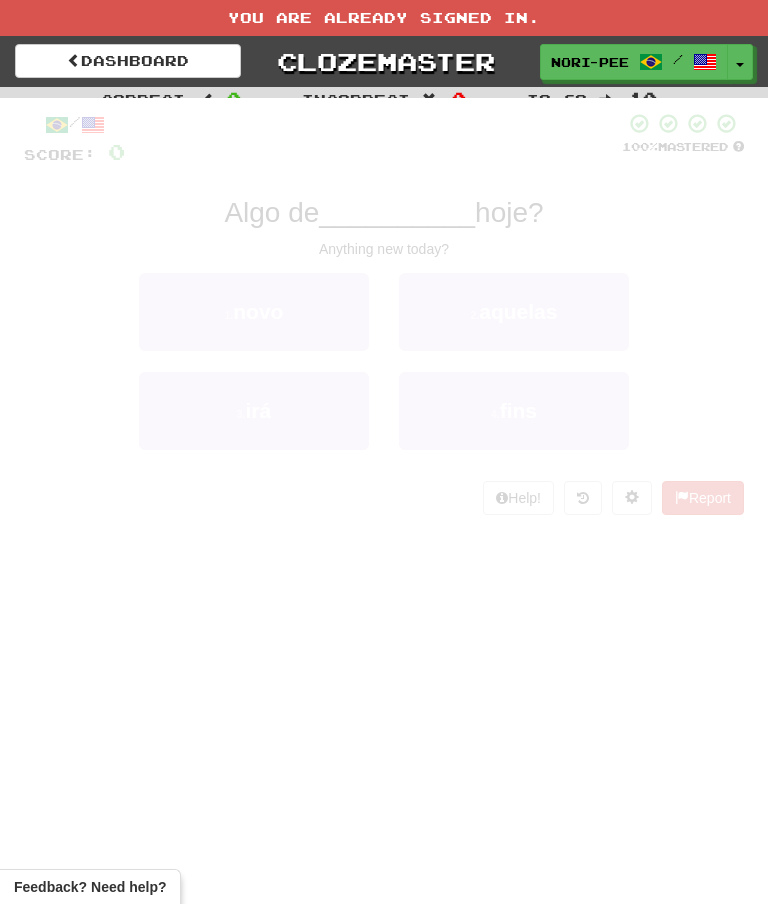 scroll, scrollTop: 0, scrollLeft: 0, axis: both 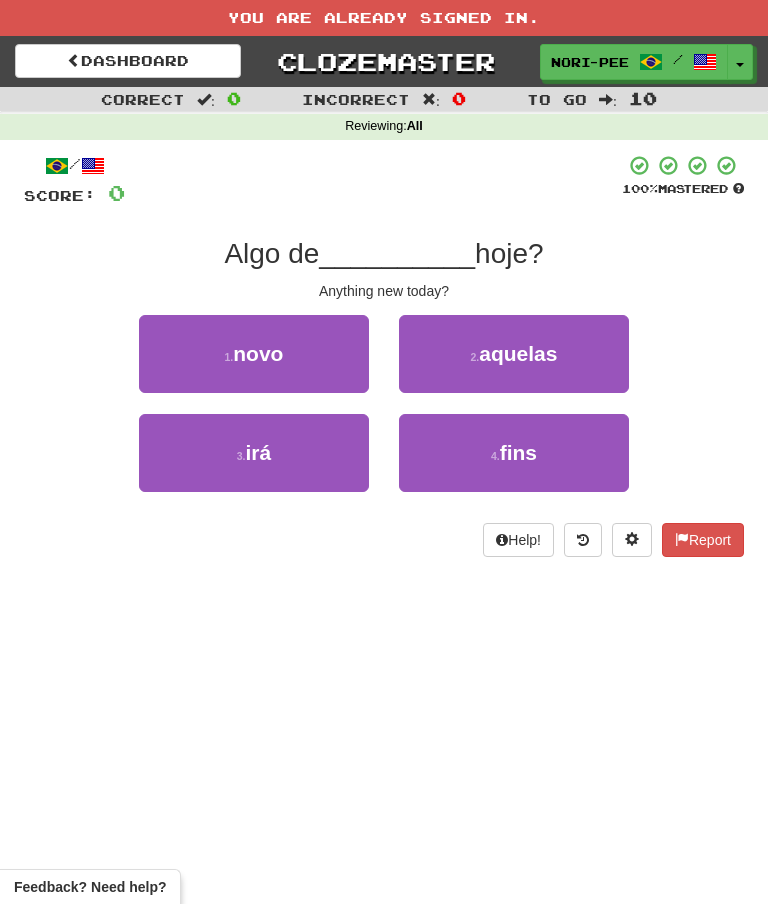 click on "1 .  novo" at bounding box center [254, 354] 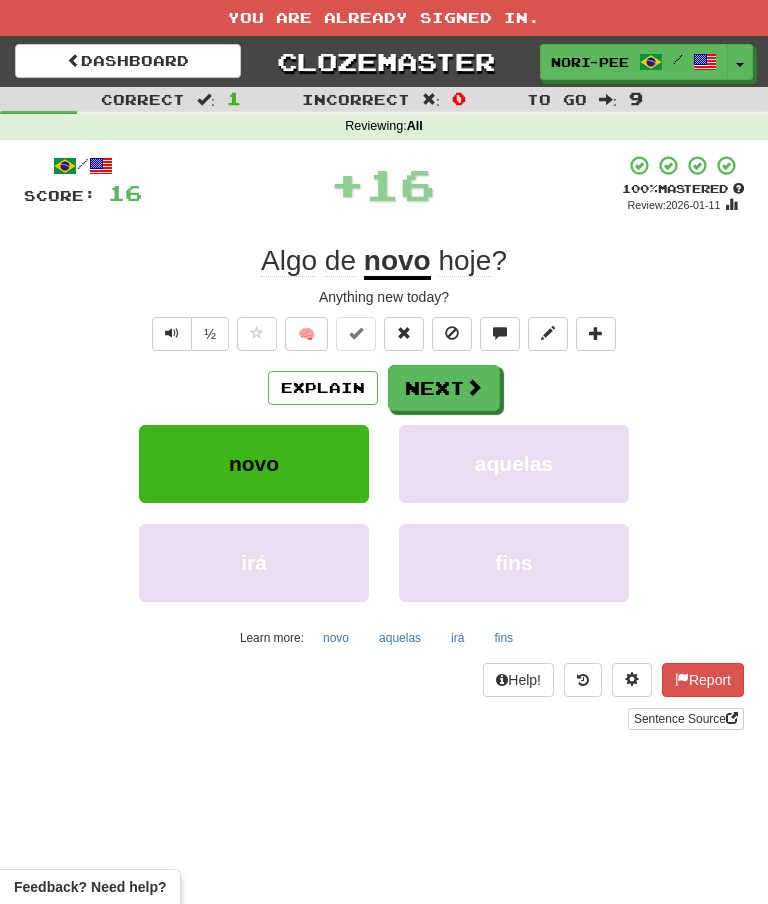 click on "Next" at bounding box center (444, 388) 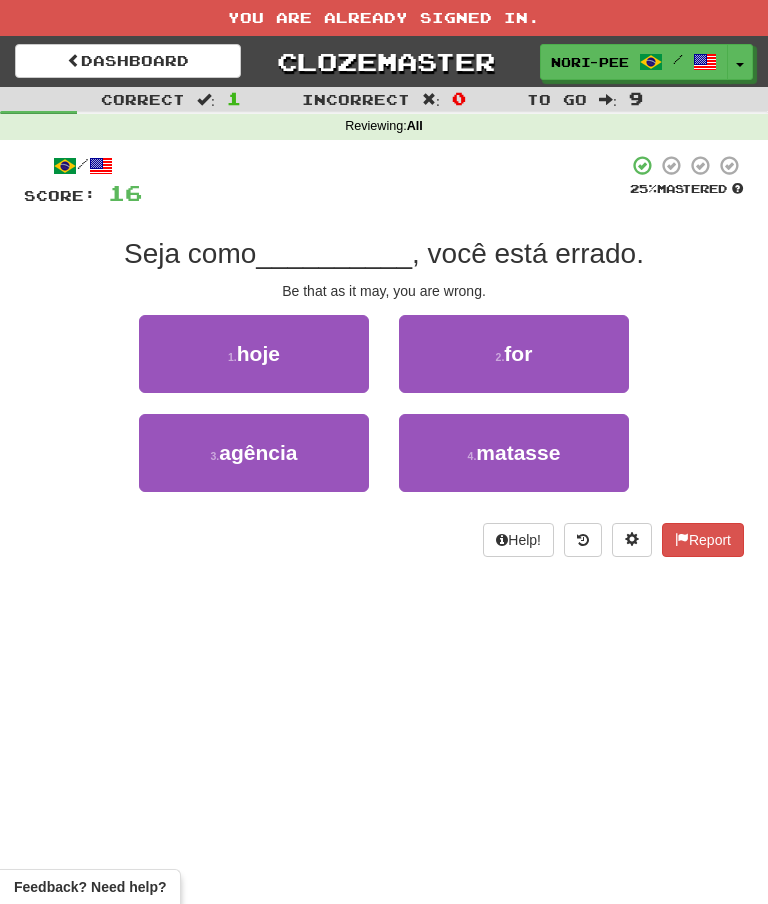 click on "for" at bounding box center (518, 353) 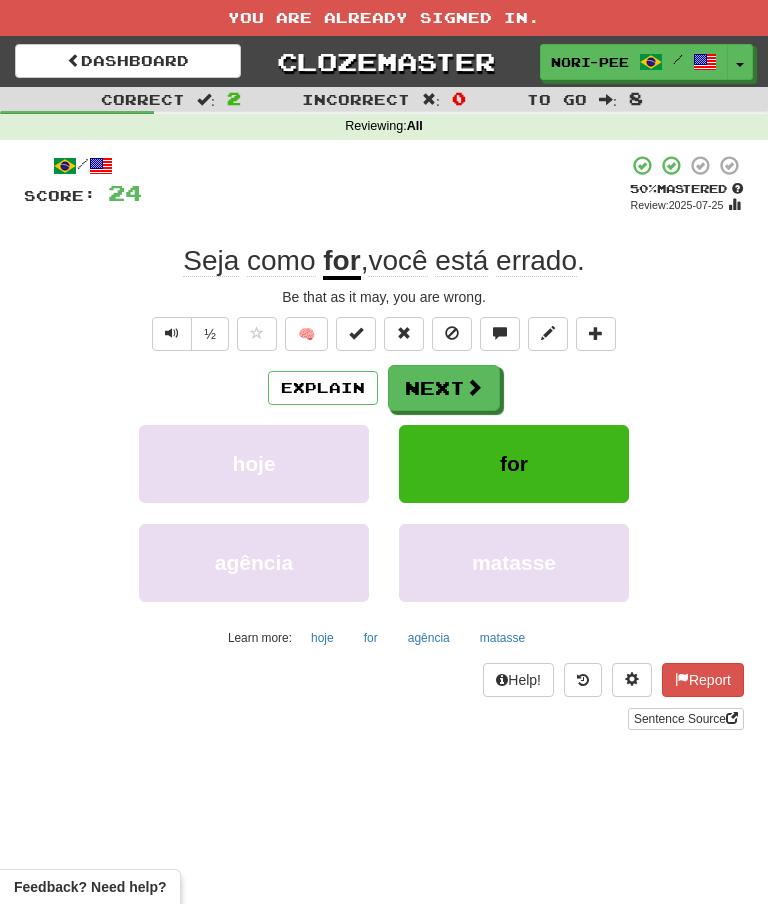 click on "Next" at bounding box center [444, 388] 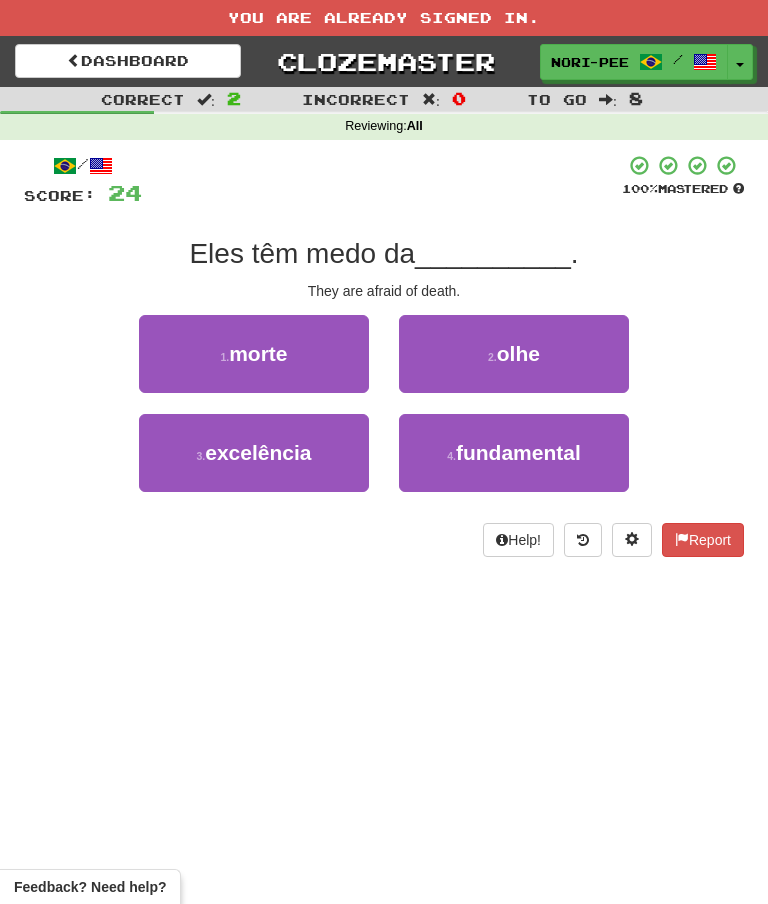click on "1 .  morte" at bounding box center (254, 354) 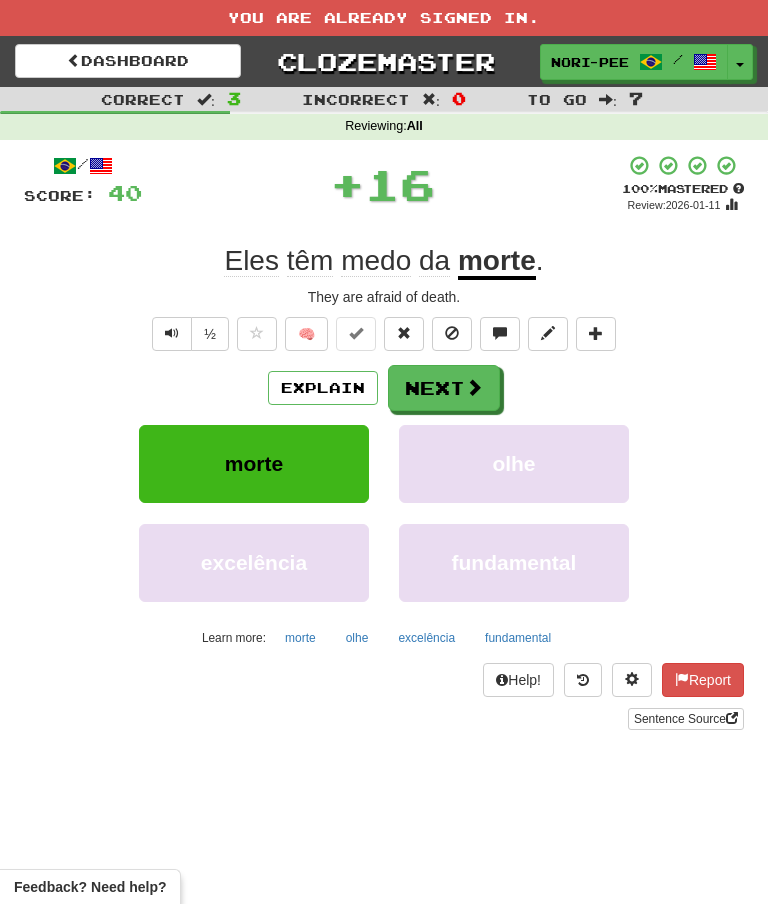 click at bounding box center [474, 387] 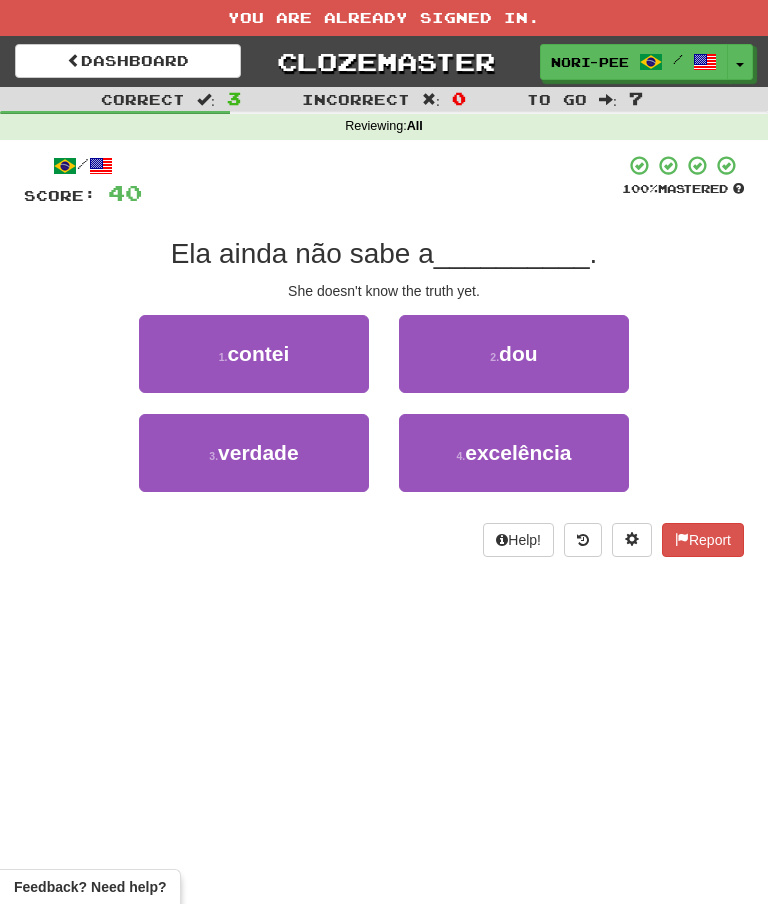 click on "verdade" at bounding box center [258, 452] 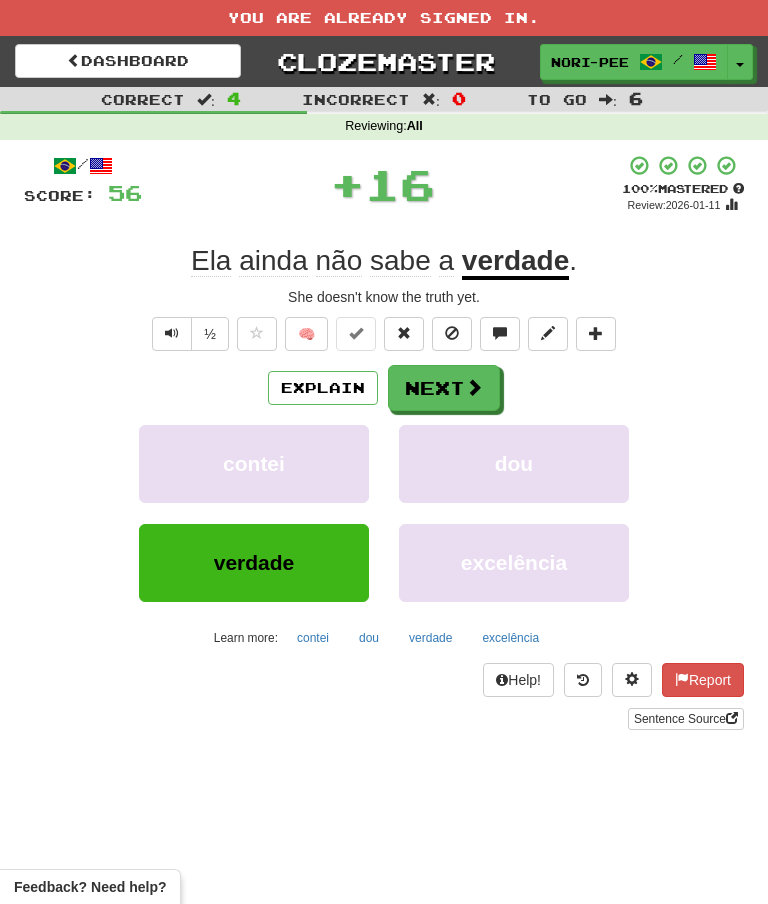 click on "Next" at bounding box center (444, 388) 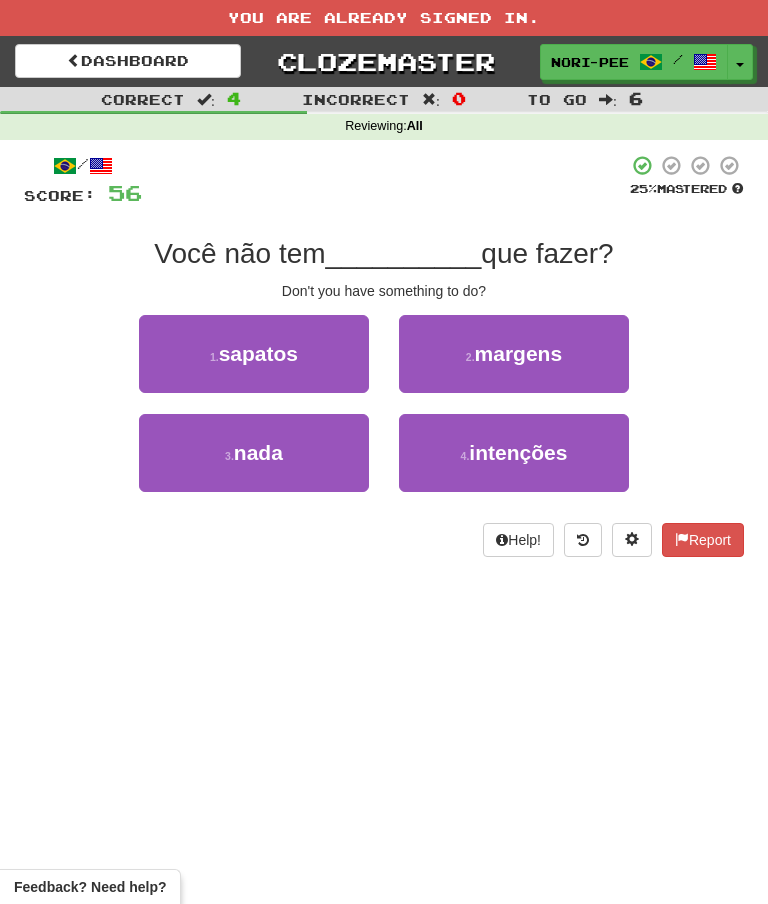 click on "3 .  nada" at bounding box center (254, 453) 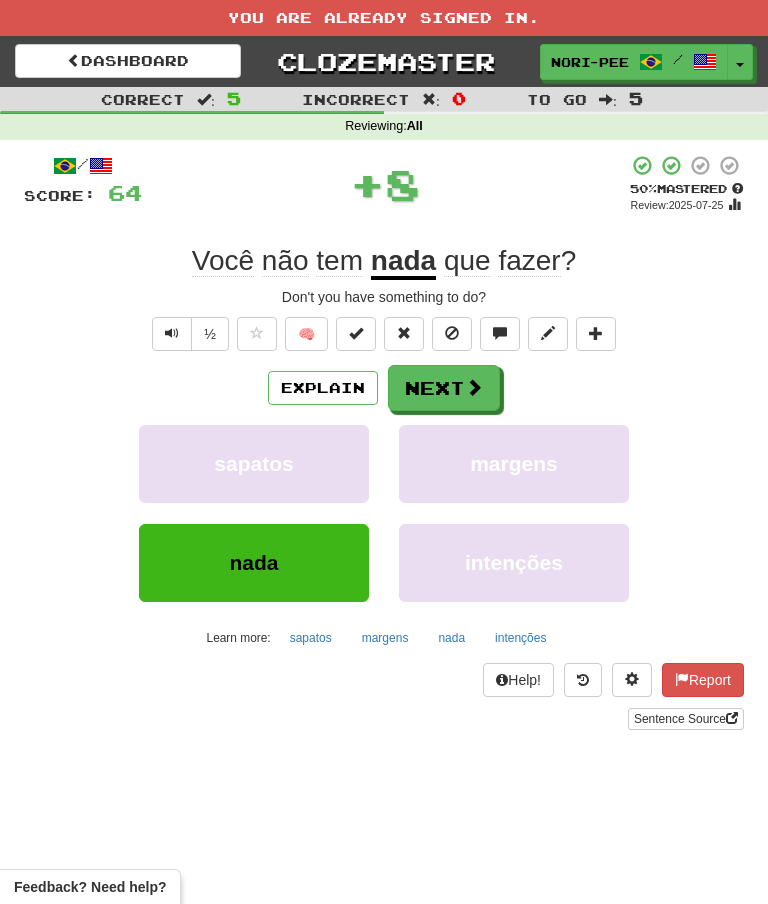click on "Next" at bounding box center (444, 388) 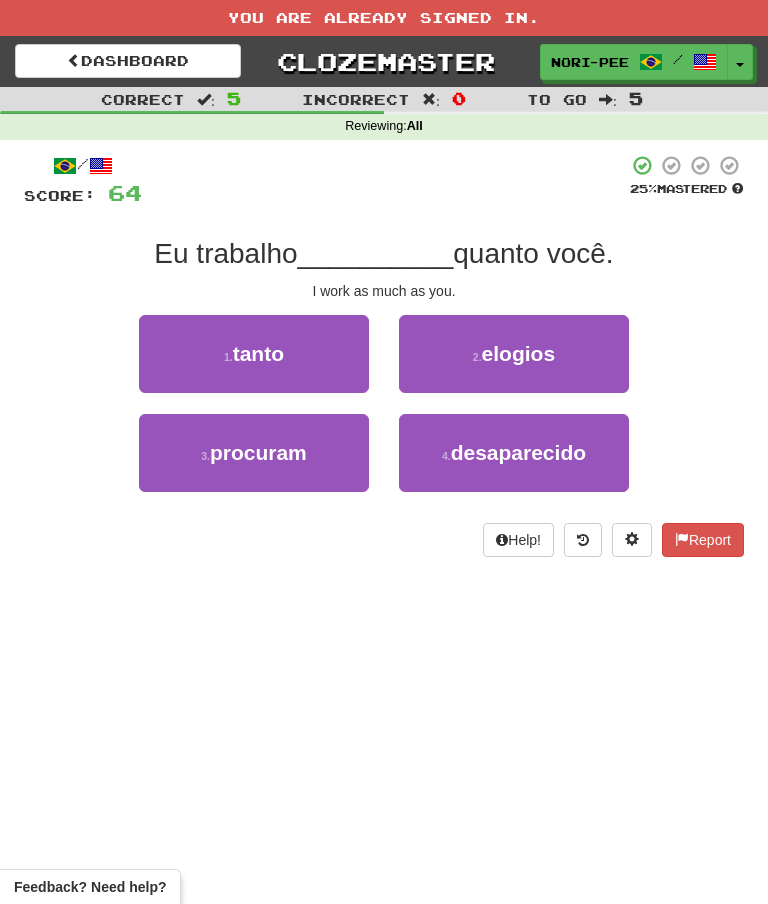click on "1 .  tanto" at bounding box center (254, 354) 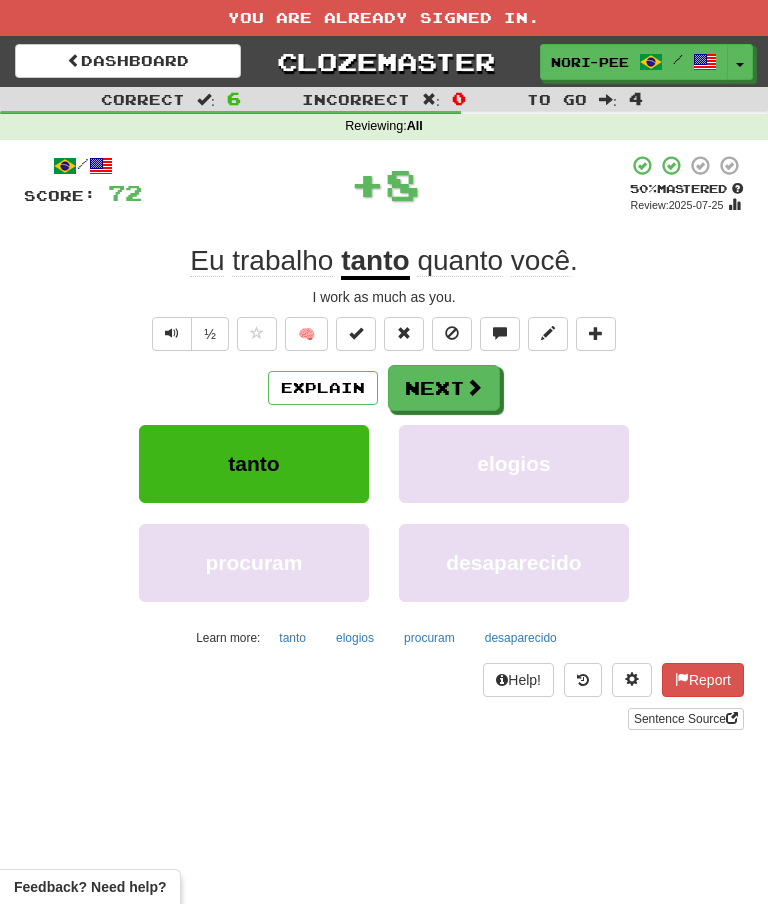 click on "Next" at bounding box center (444, 388) 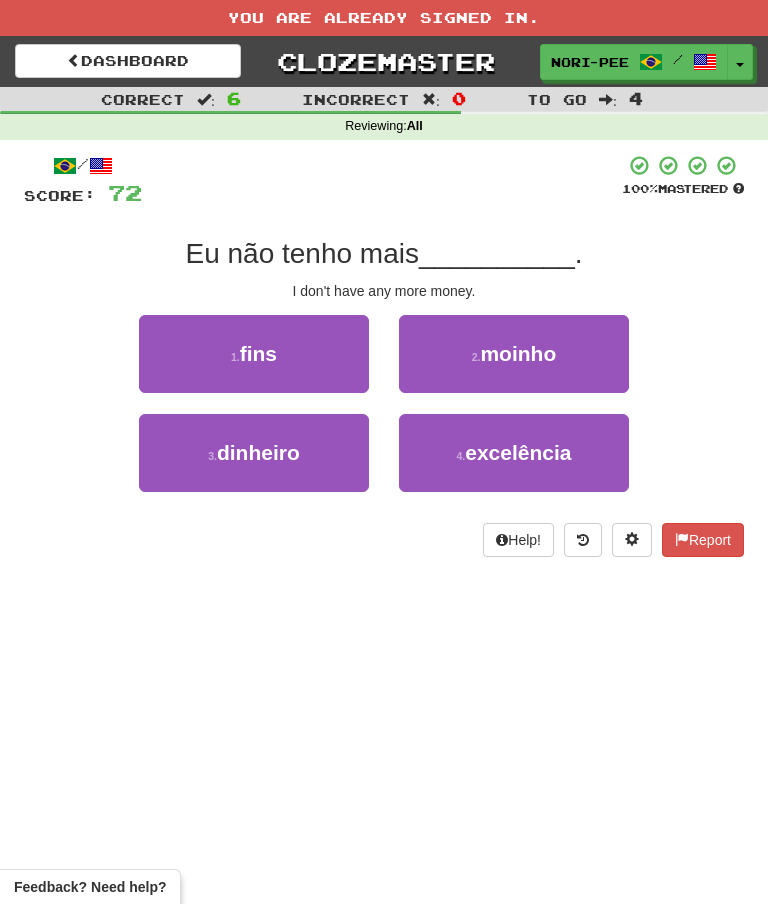 click on "dinheiro" at bounding box center (258, 452) 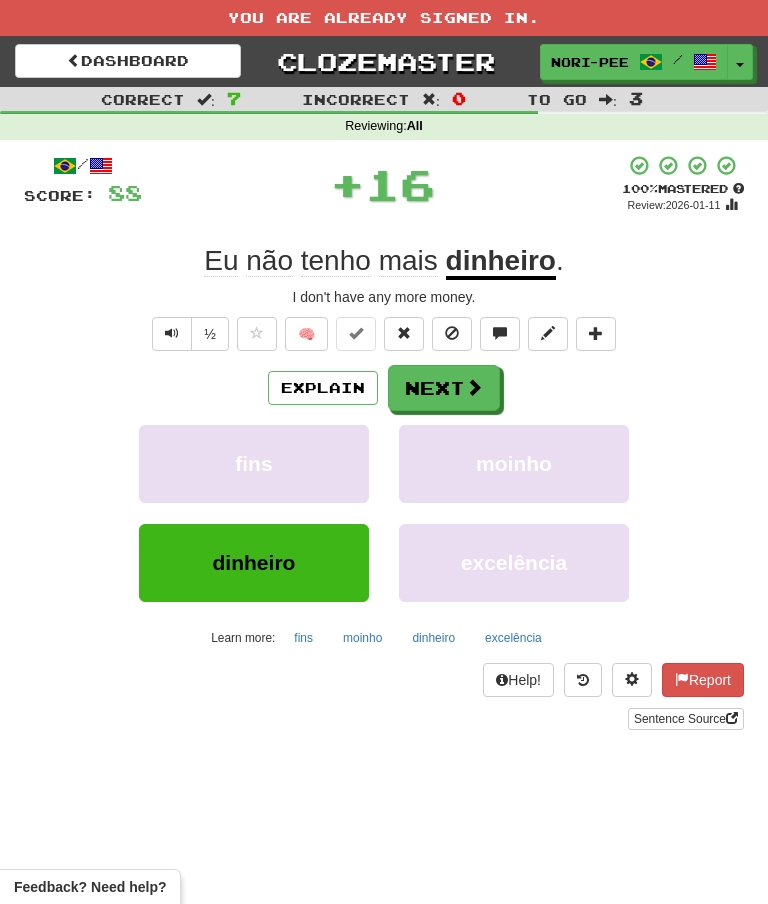 click on "Next" at bounding box center [444, 388] 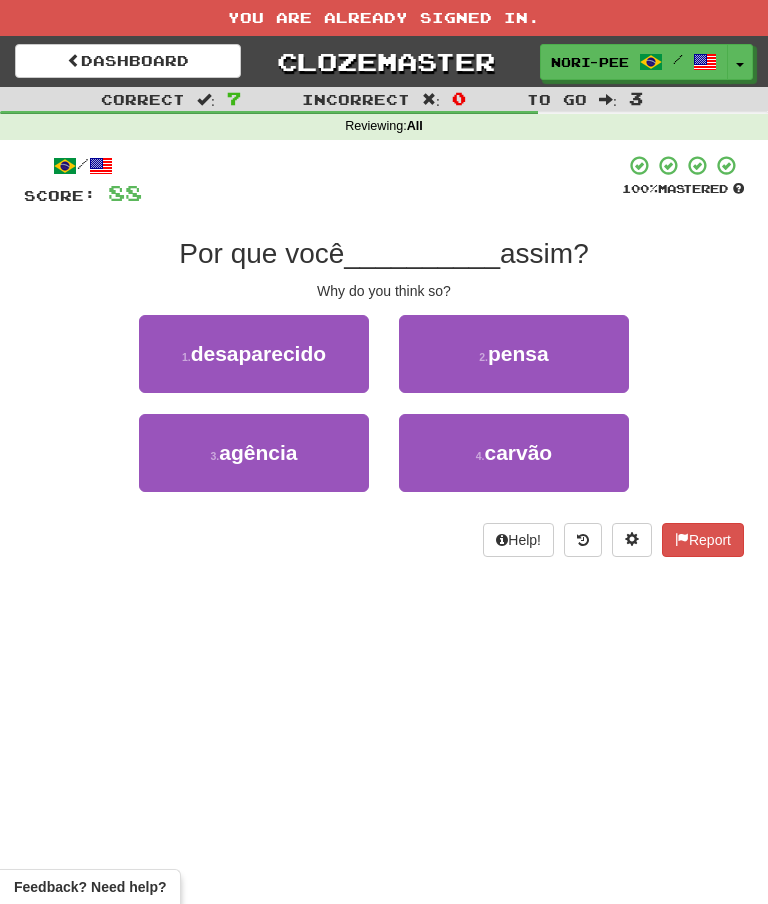 click on "pensa" at bounding box center [518, 353] 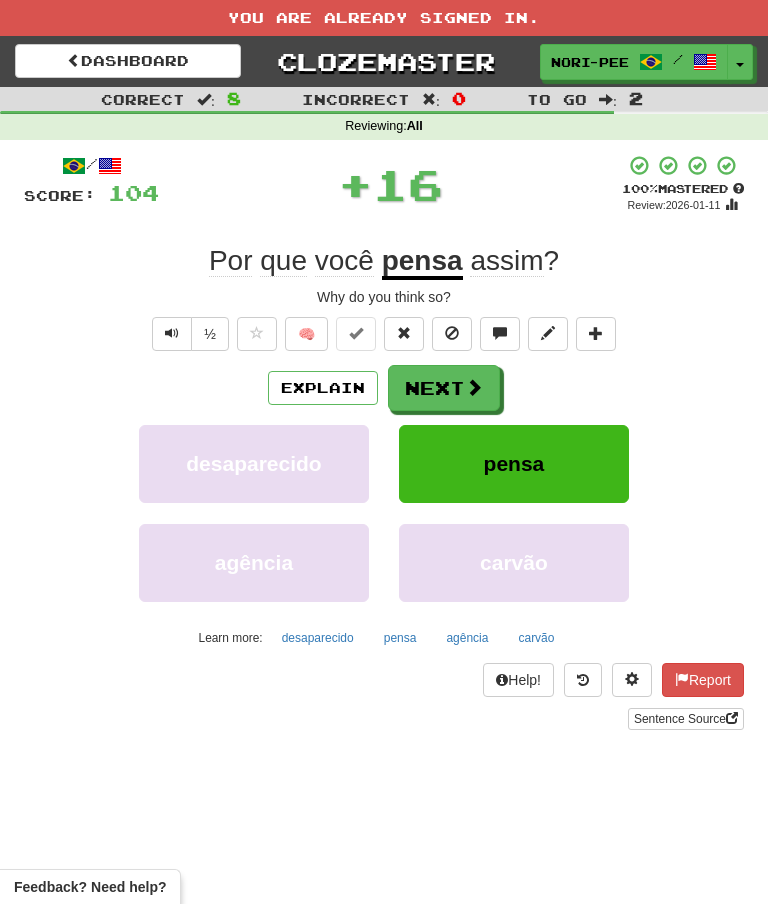 click on "Next" at bounding box center [444, 388] 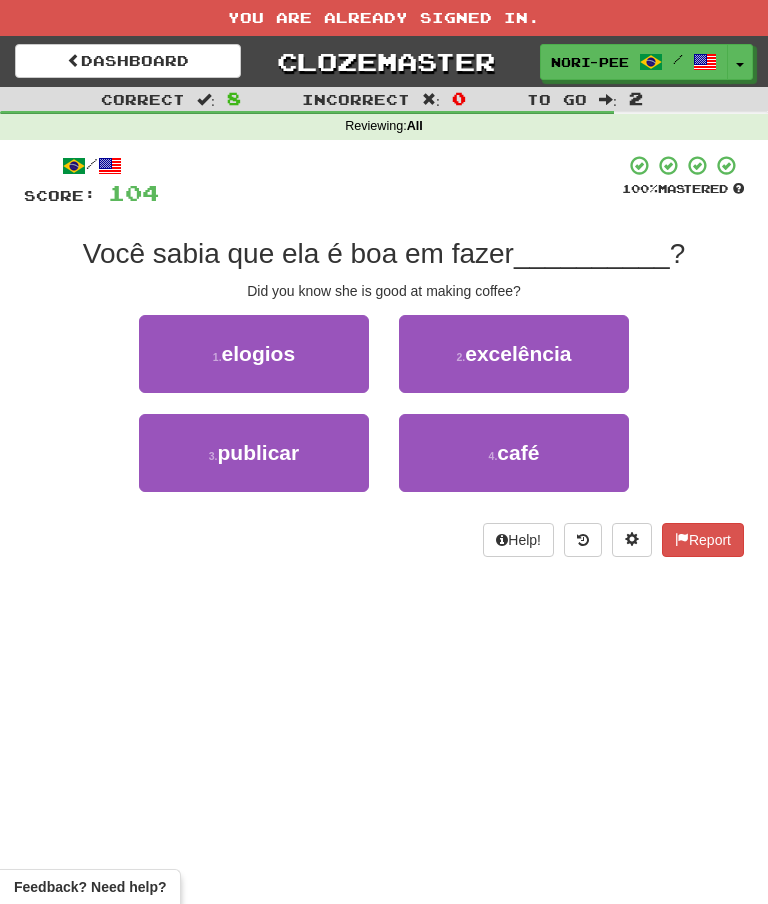 click on "4 .  café" at bounding box center (514, 453) 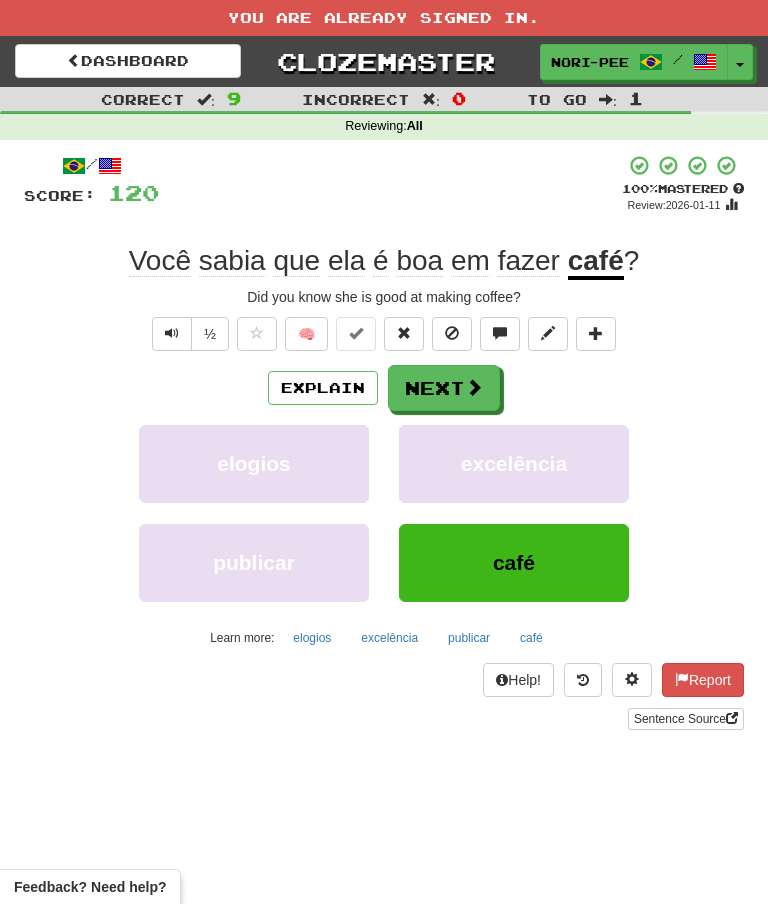 click on "Next" at bounding box center [444, 388] 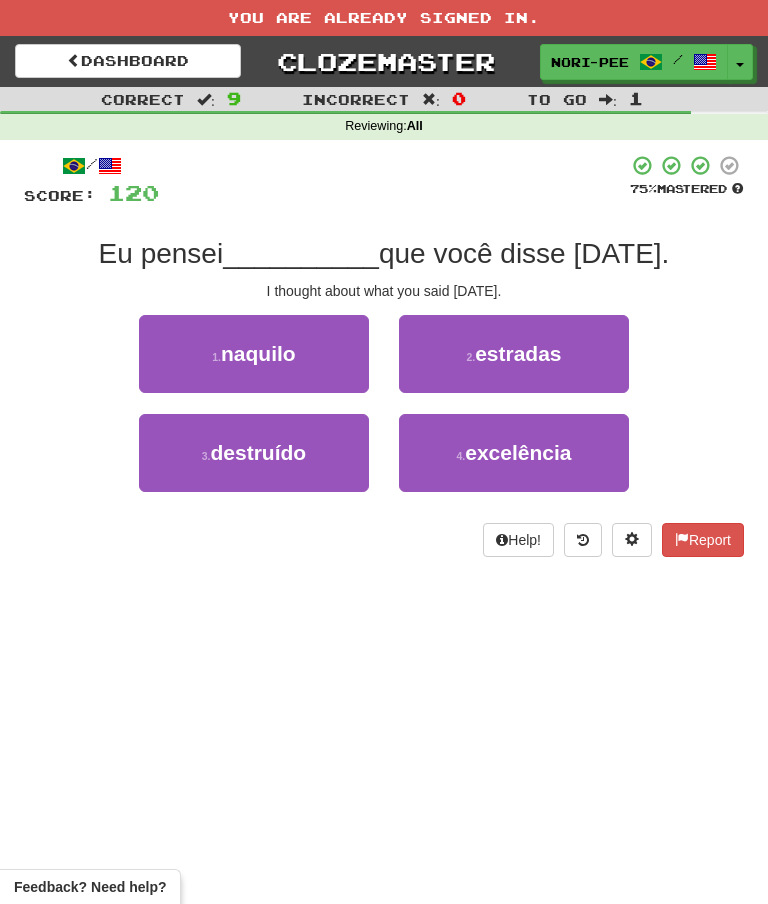 click on "1 .  naquilo" at bounding box center (254, 354) 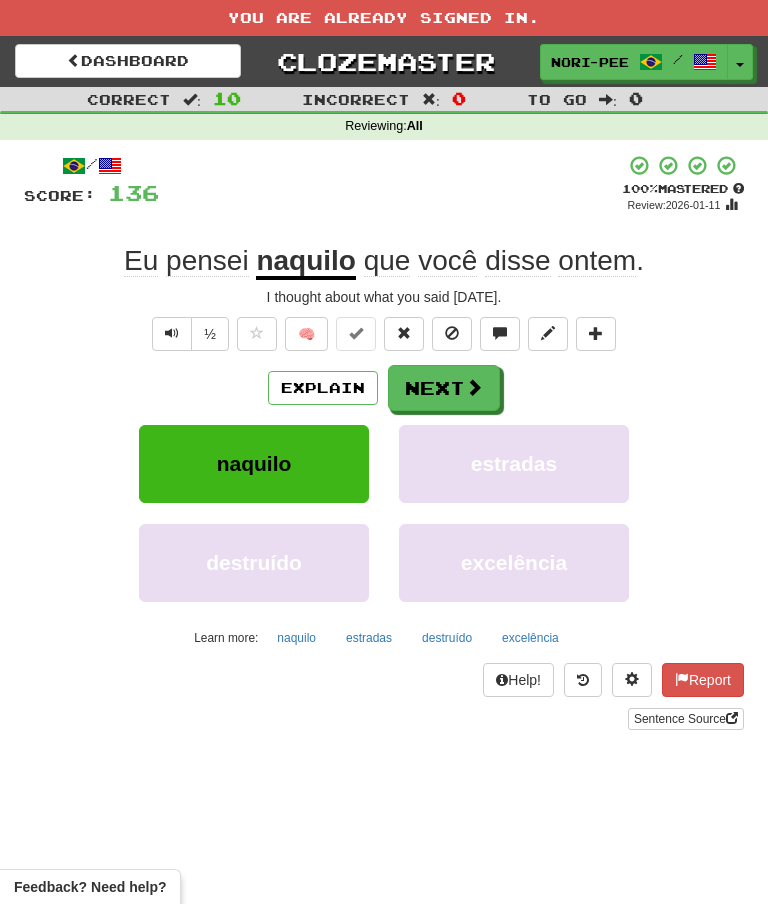 click on "Next" at bounding box center [444, 388] 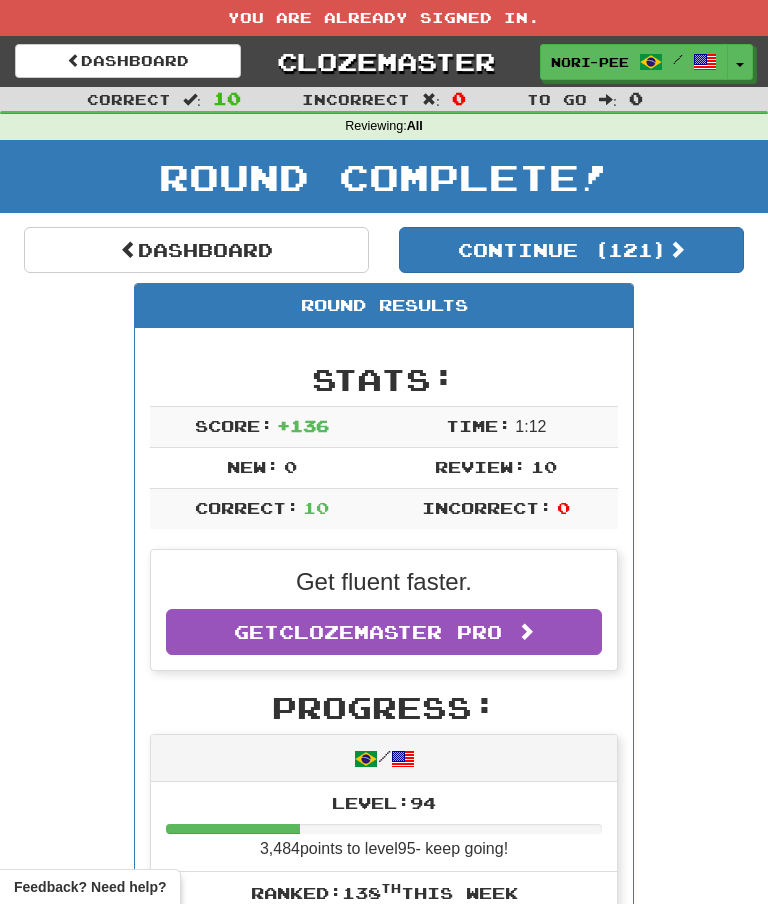 click on "Toggle Dropdown" at bounding box center (740, 62) 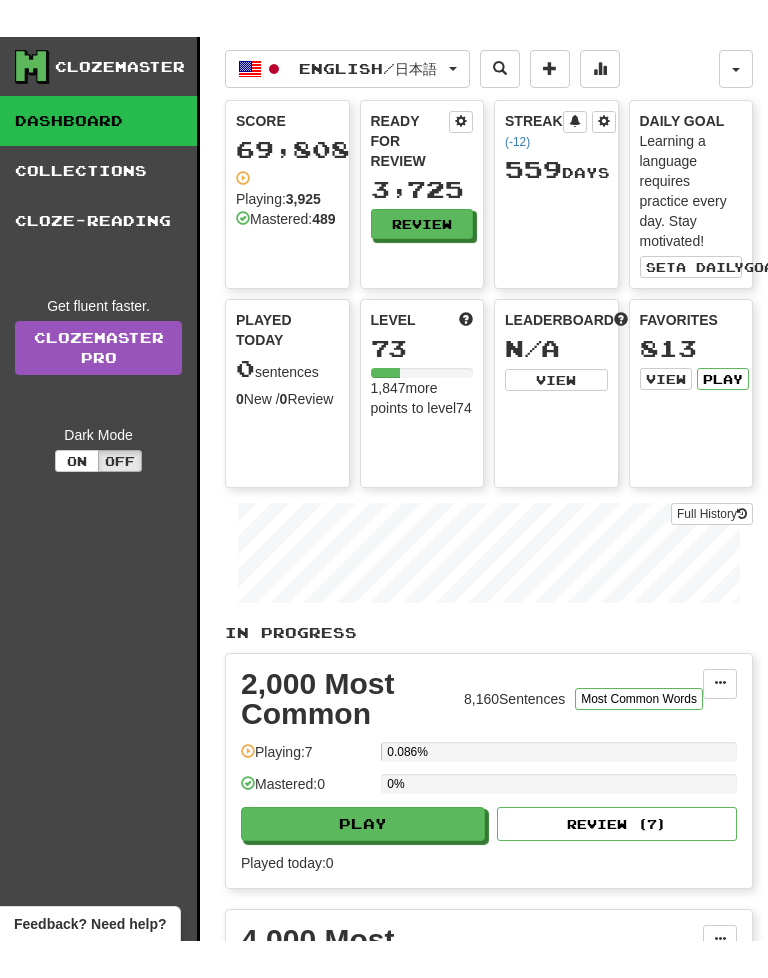 scroll, scrollTop: 0, scrollLeft: 0, axis: both 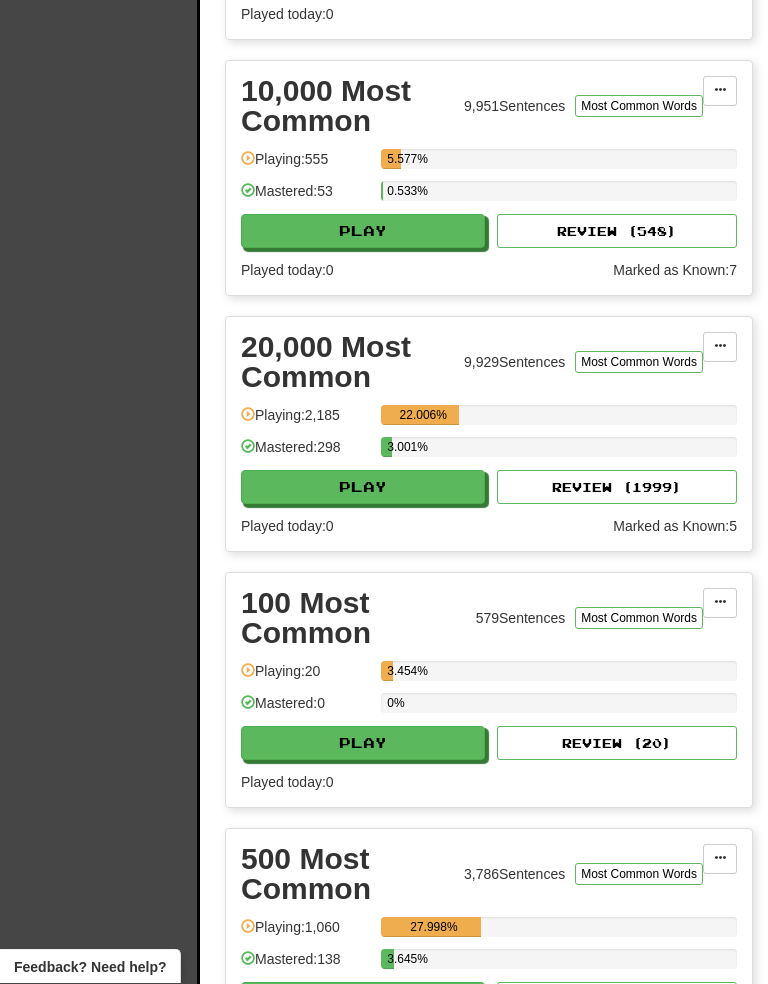 click on "Play" at bounding box center (363, 488) 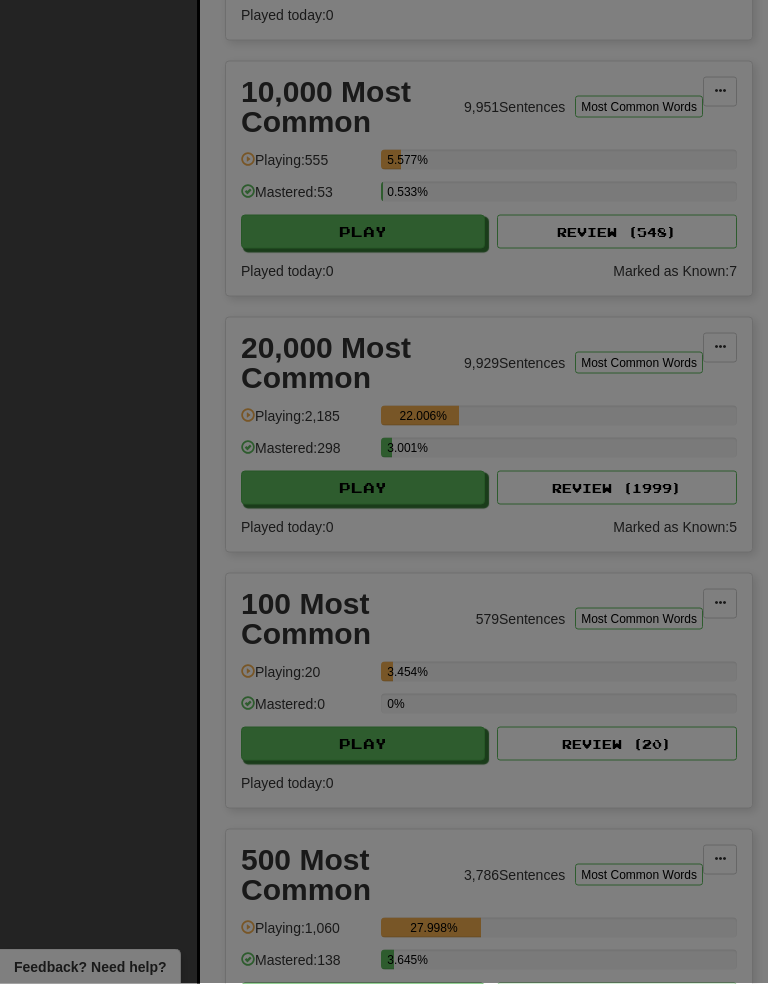 scroll, scrollTop: 1324, scrollLeft: 0, axis: vertical 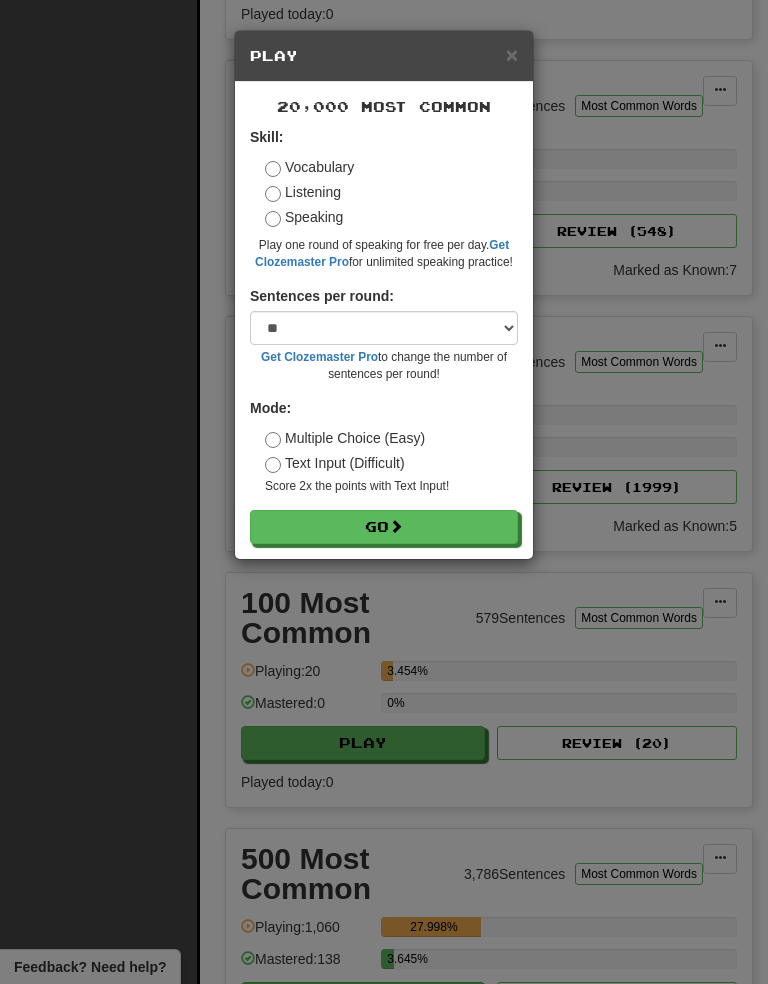 click on "Go" at bounding box center (384, 527) 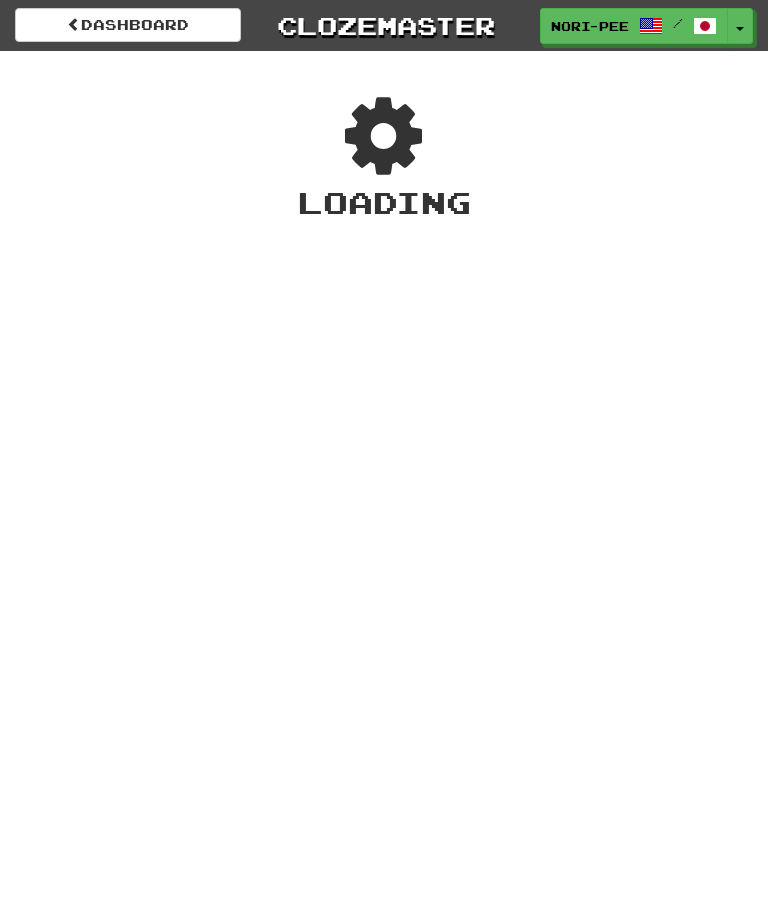 scroll, scrollTop: 0, scrollLeft: 0, axis: both 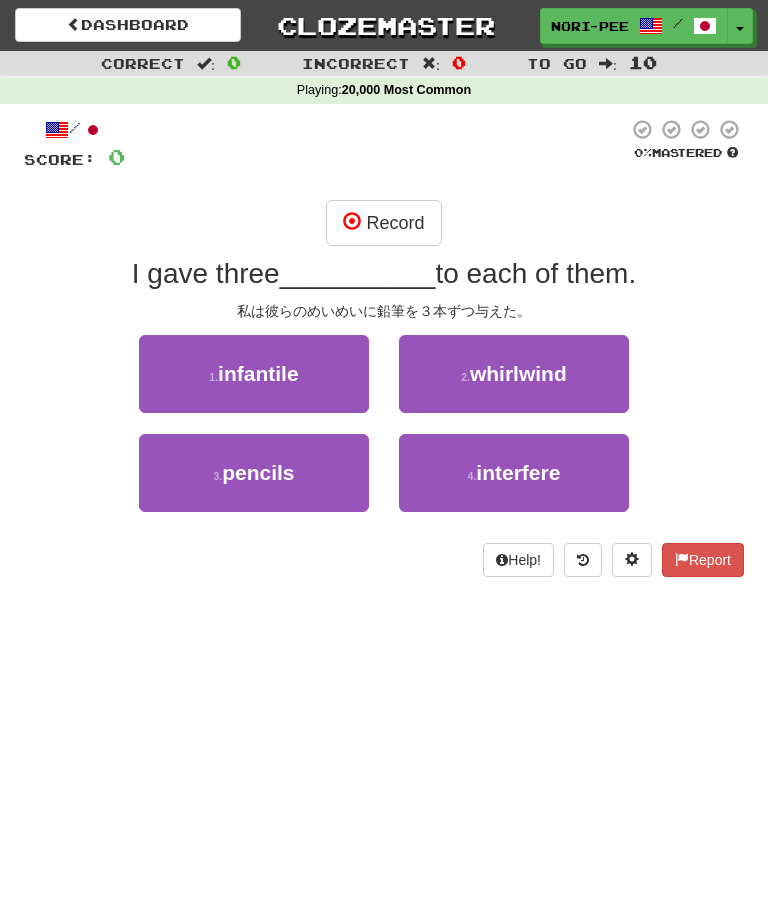 click on "Record" at bounding box center (383, 223) 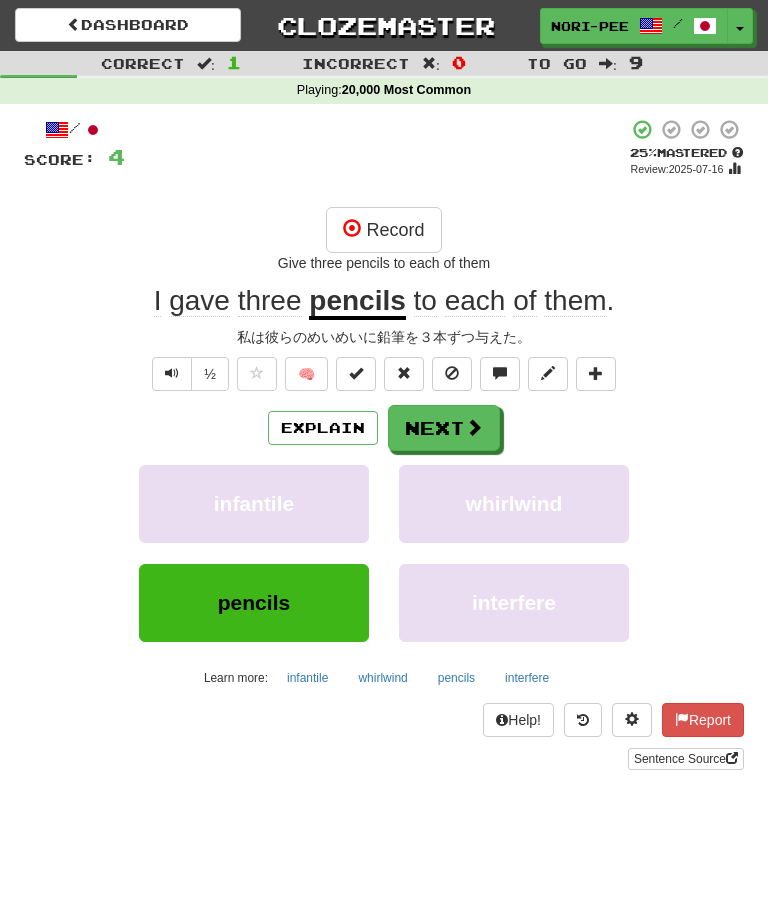 click on "Next" at bounding box center [444, 428] 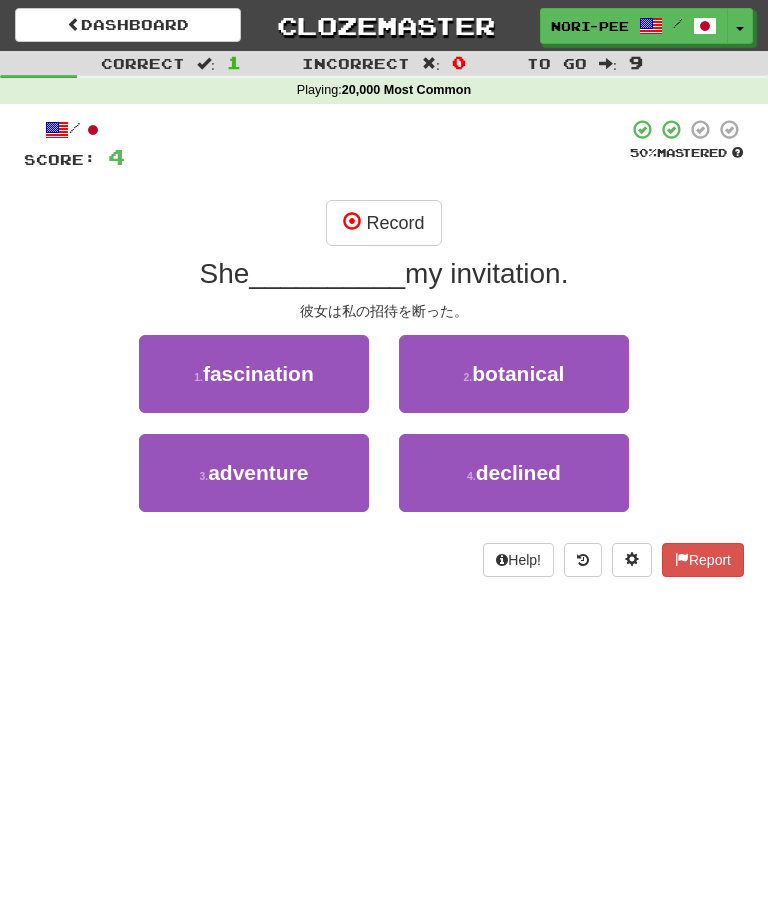 click on "Record" at bounding box center [383, 223] 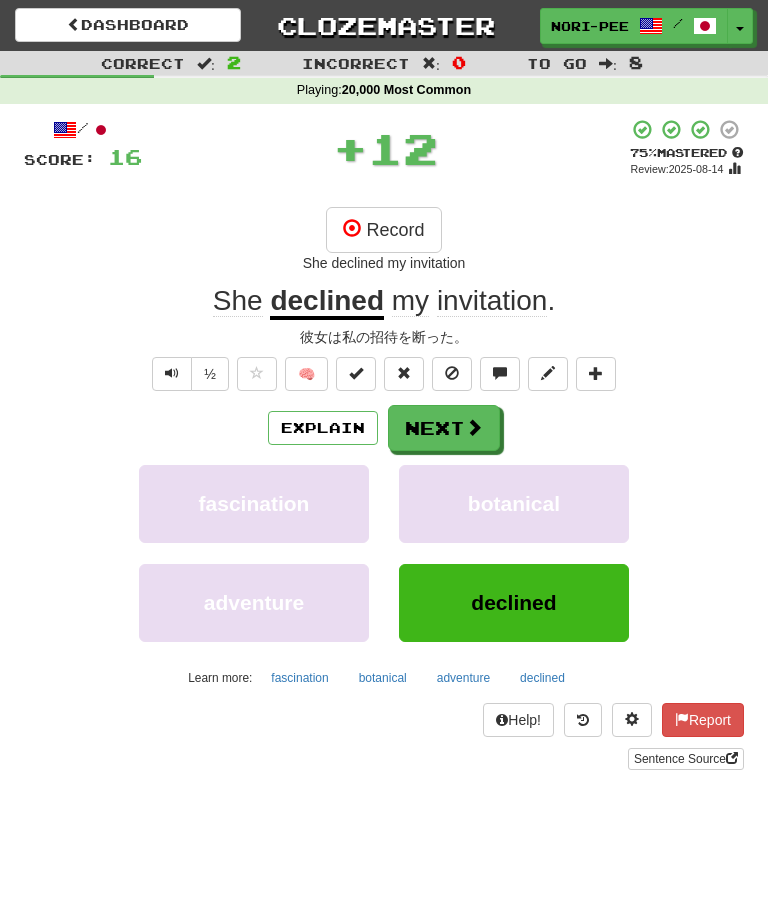 click on "Next" at bounding box center [444, 428] 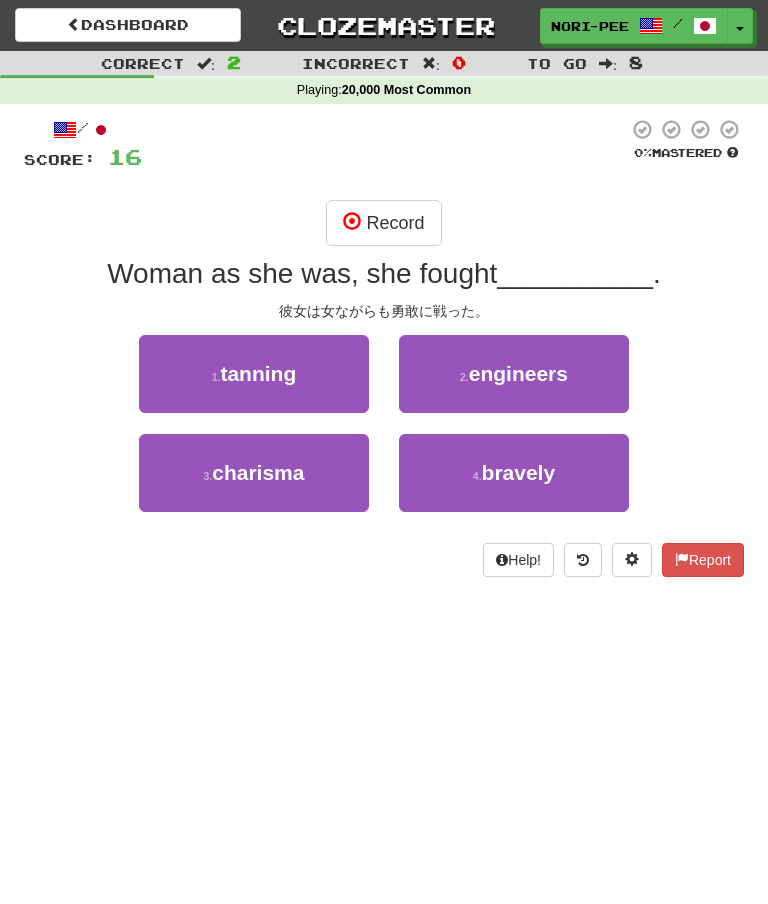 click on "Record" at bounding box center (383, 223) 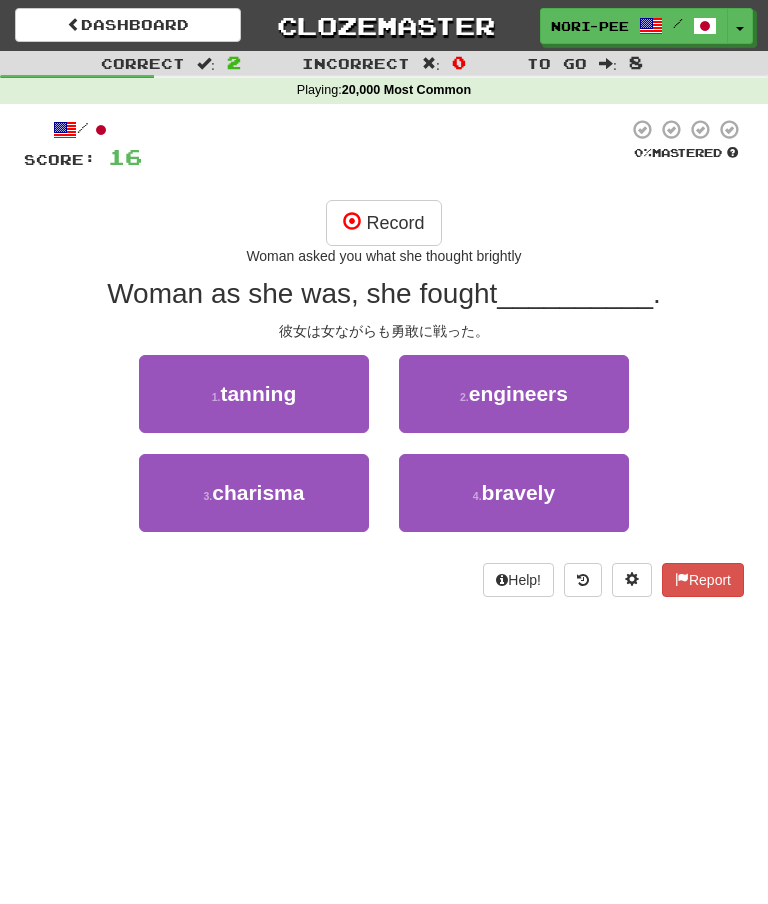 click on "Record" at bounding box center [383, 223] 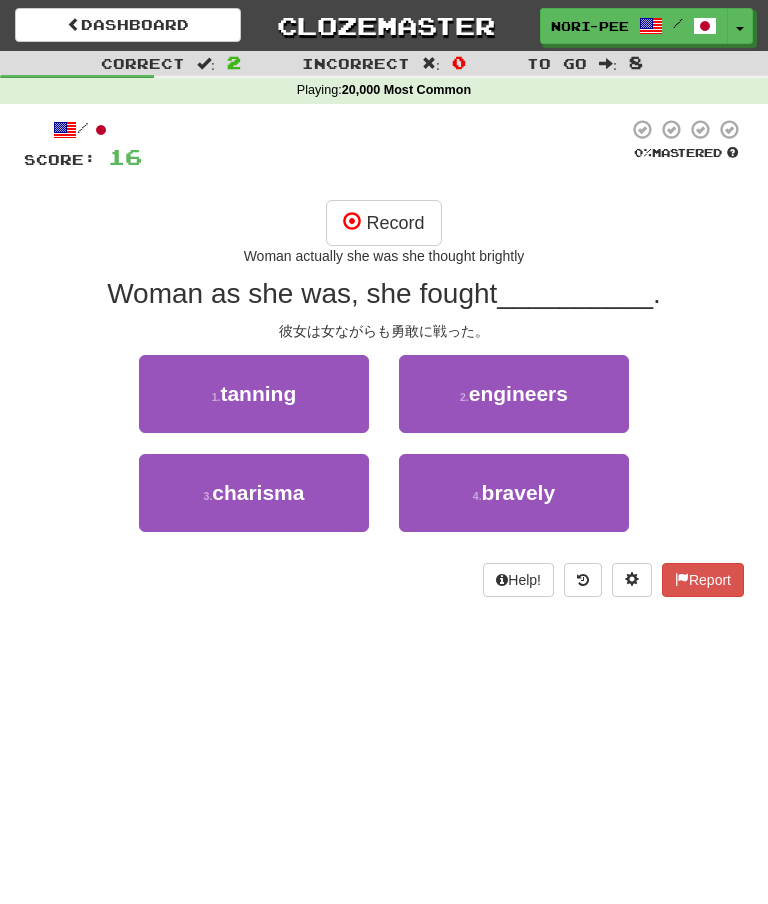 click on "Record" at bounding box center [383, 223] 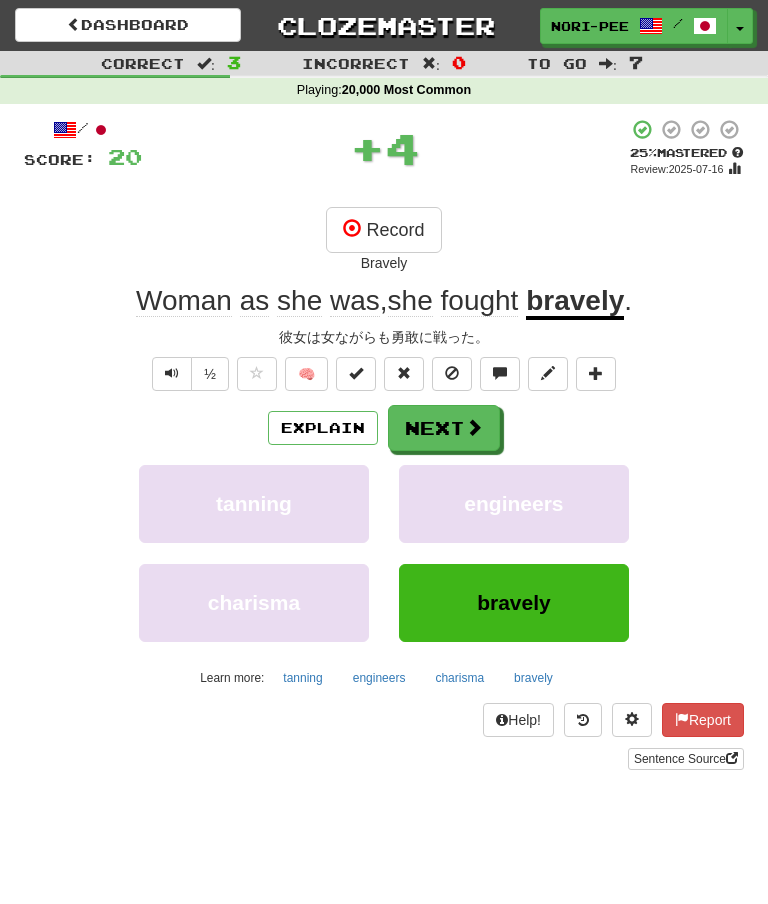 click on "Next" at bounding box center [444, 428] 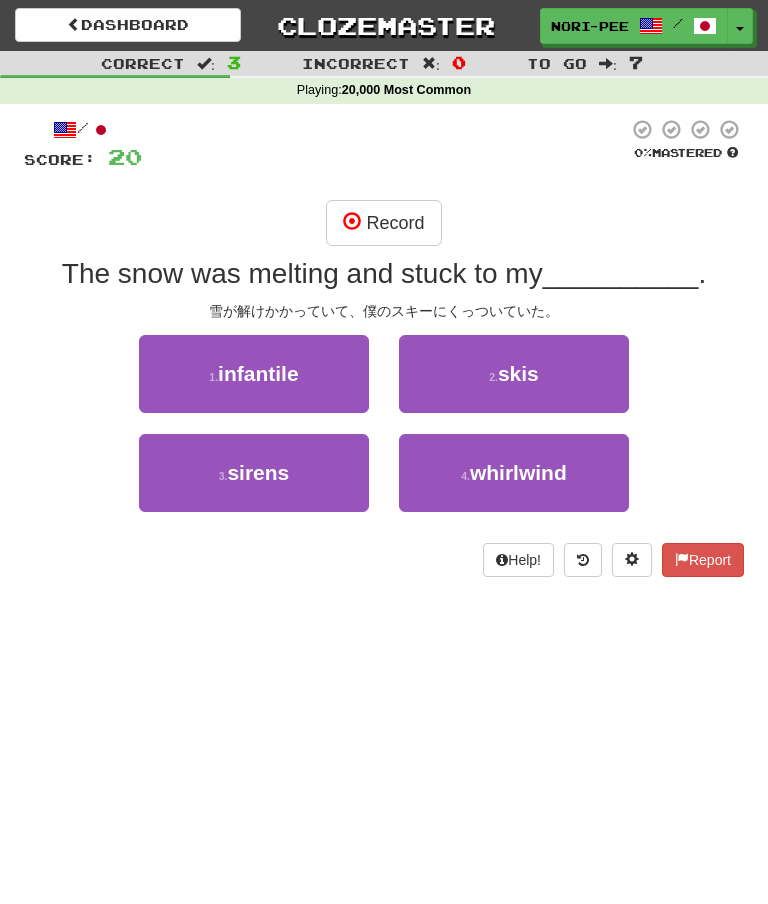 click on "Record" at bounding box center [383, 223] 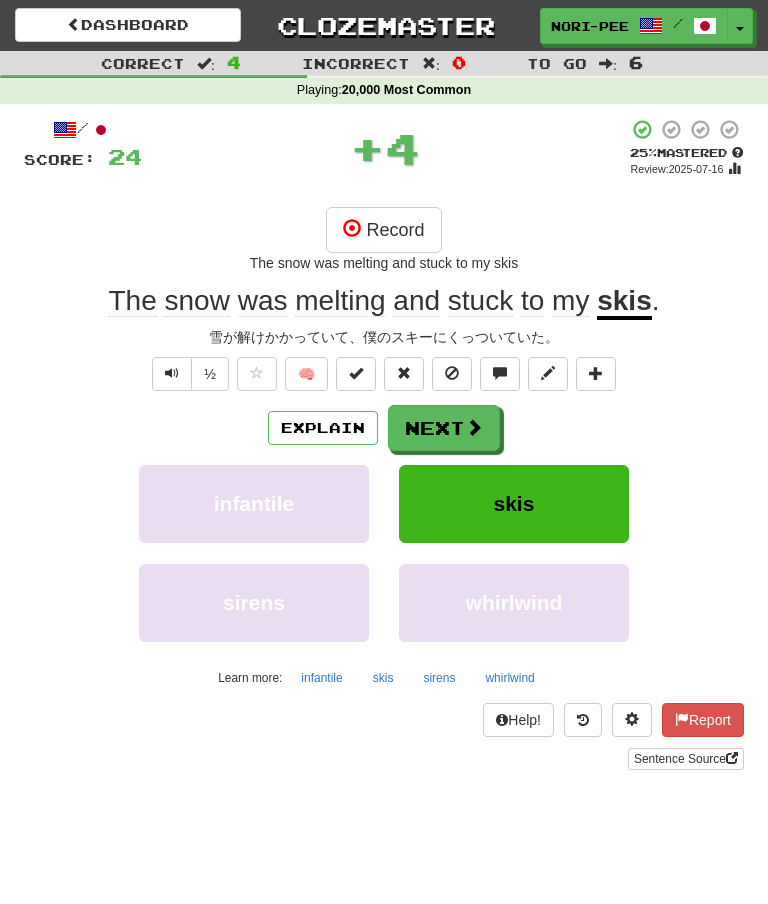 click on "Next" at bounding box center (444, 428) 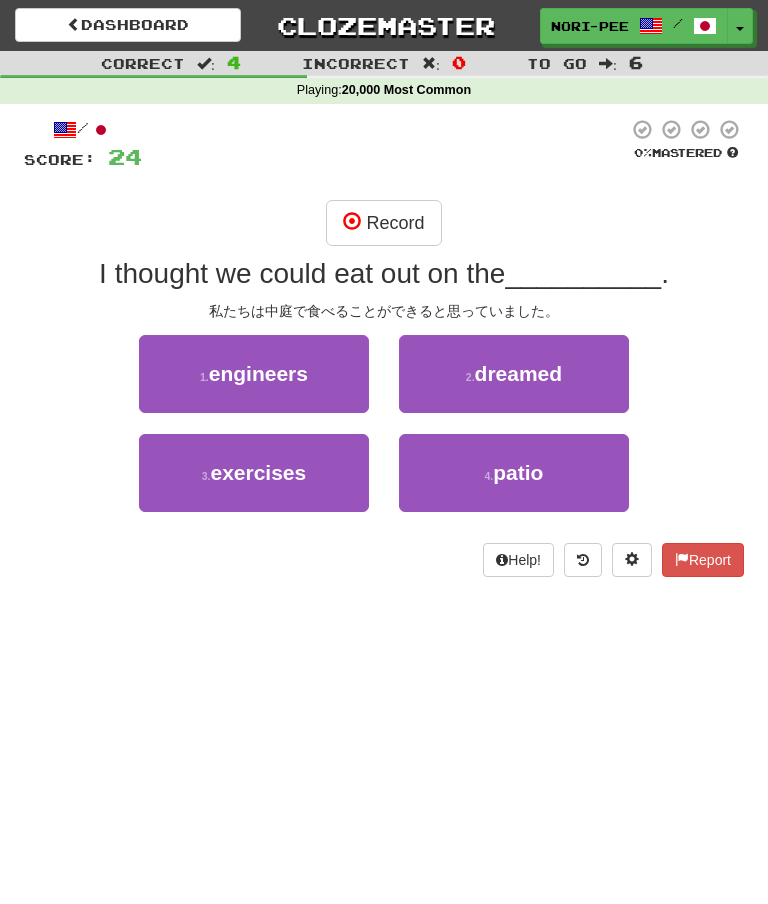 click on "Record" at bounding box center (383, 223) 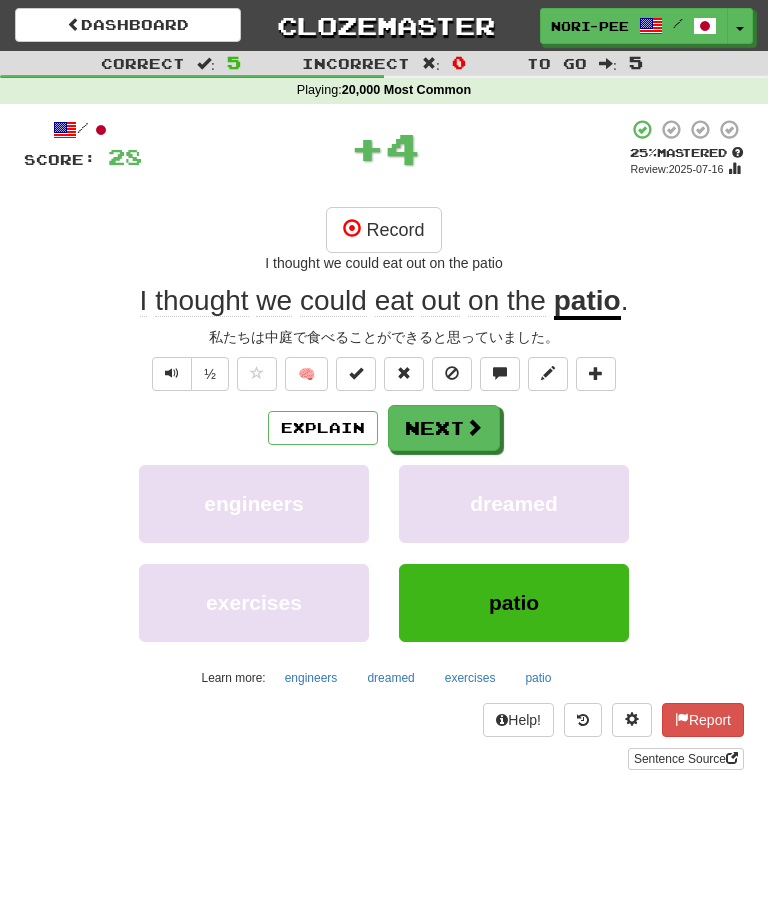 click on "Next" at bounding box center [444, 428] 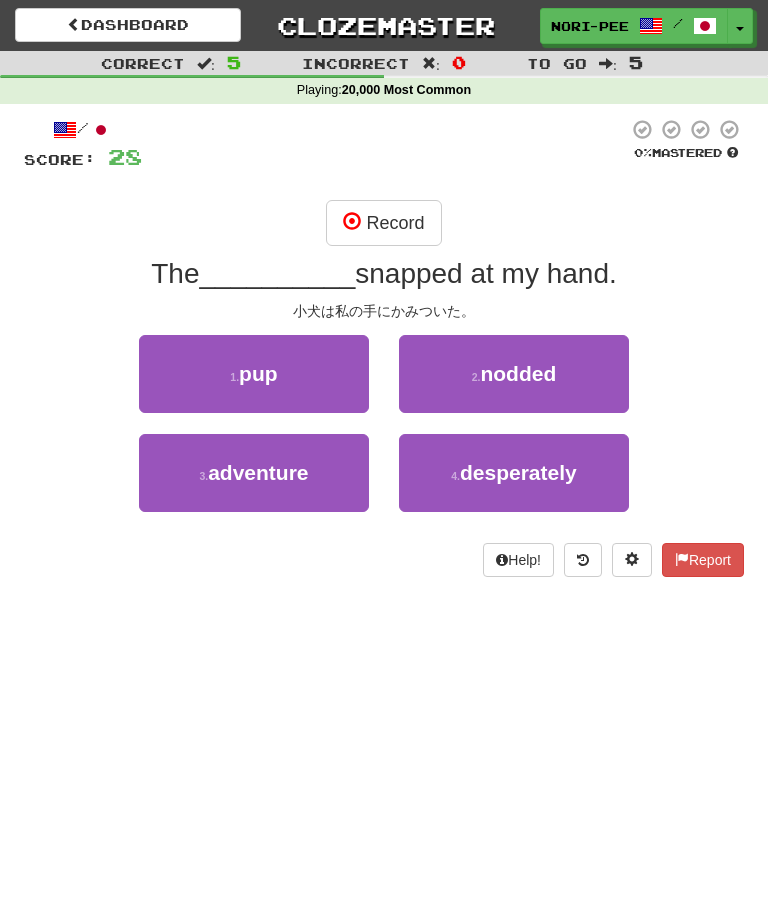 click on "Record" at bounding box center [383, 223] 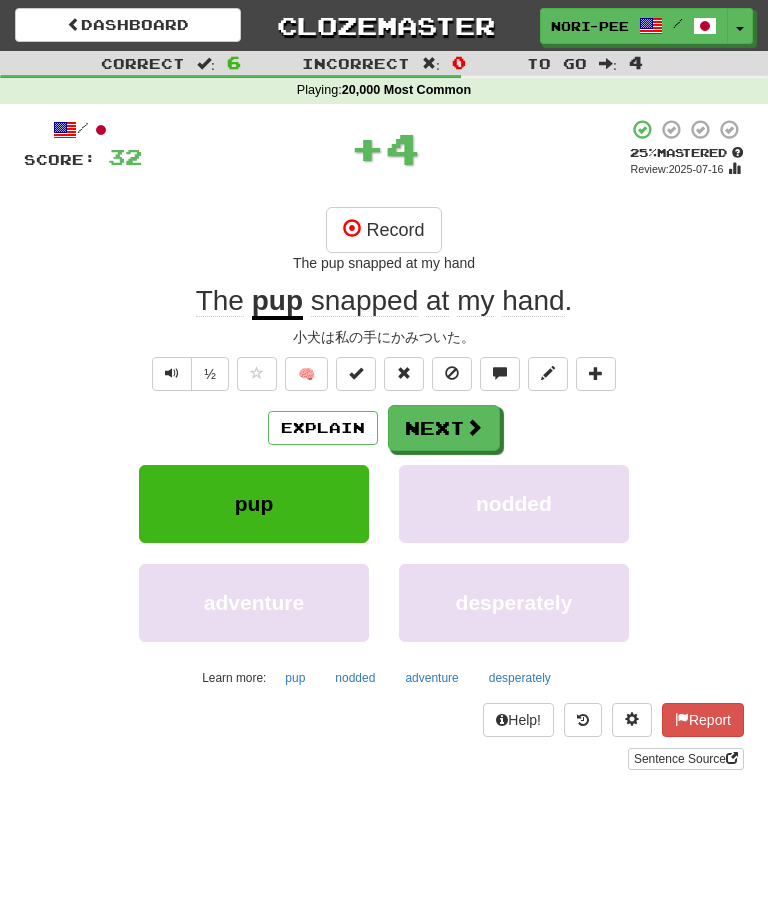 click on "Next" at bounding box center (444, 428) 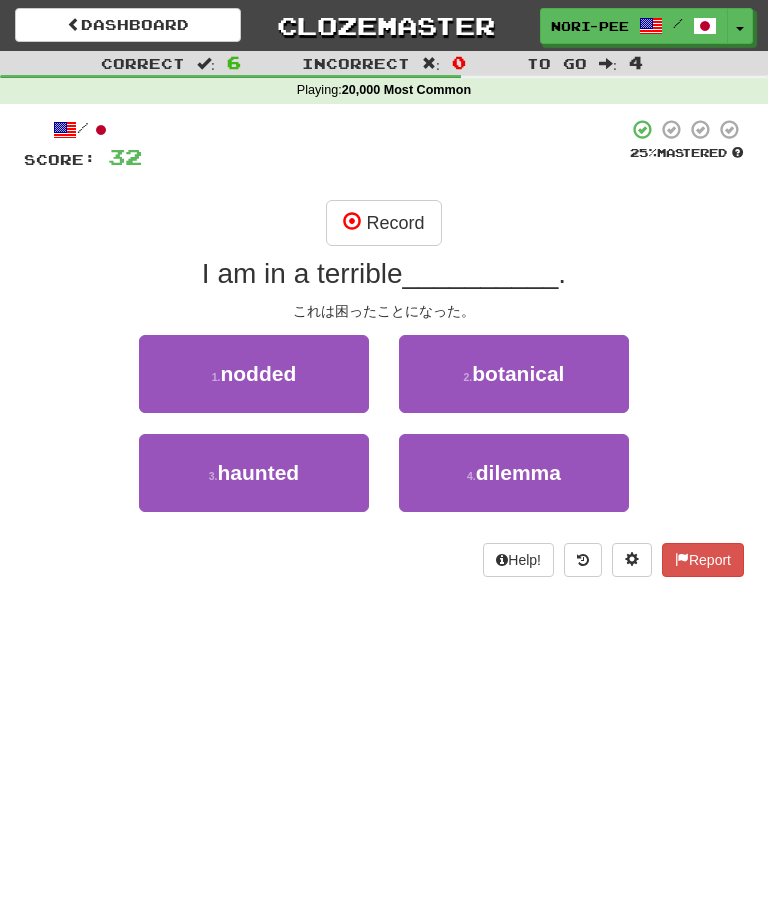 click on "Record" at bounding box center (383, 223) 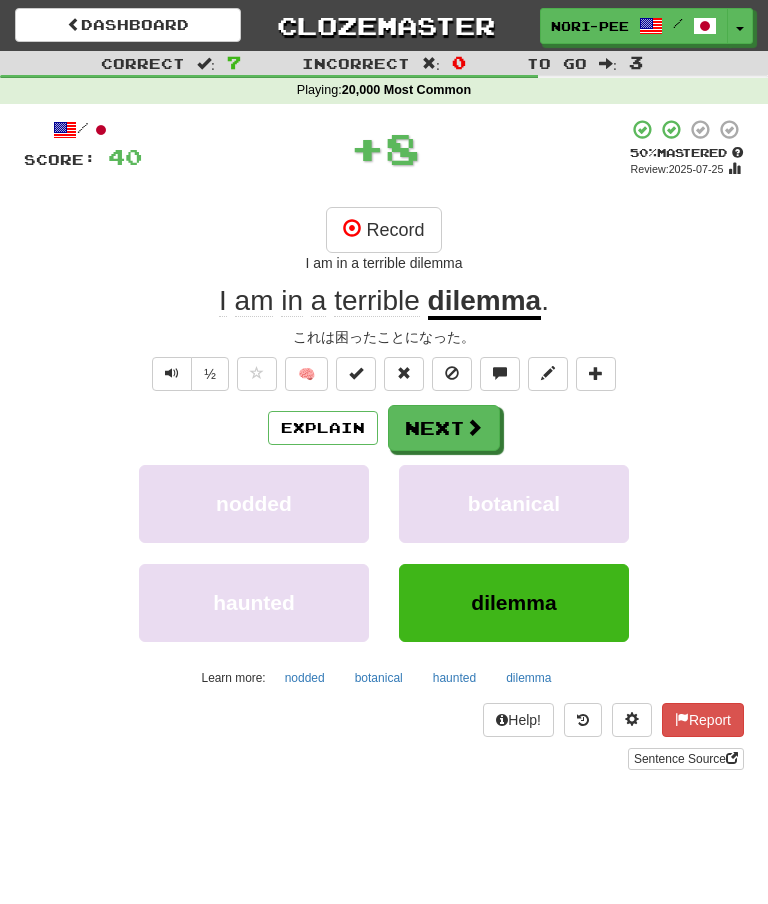 click on "Explain" at bounding box center (323, 428) 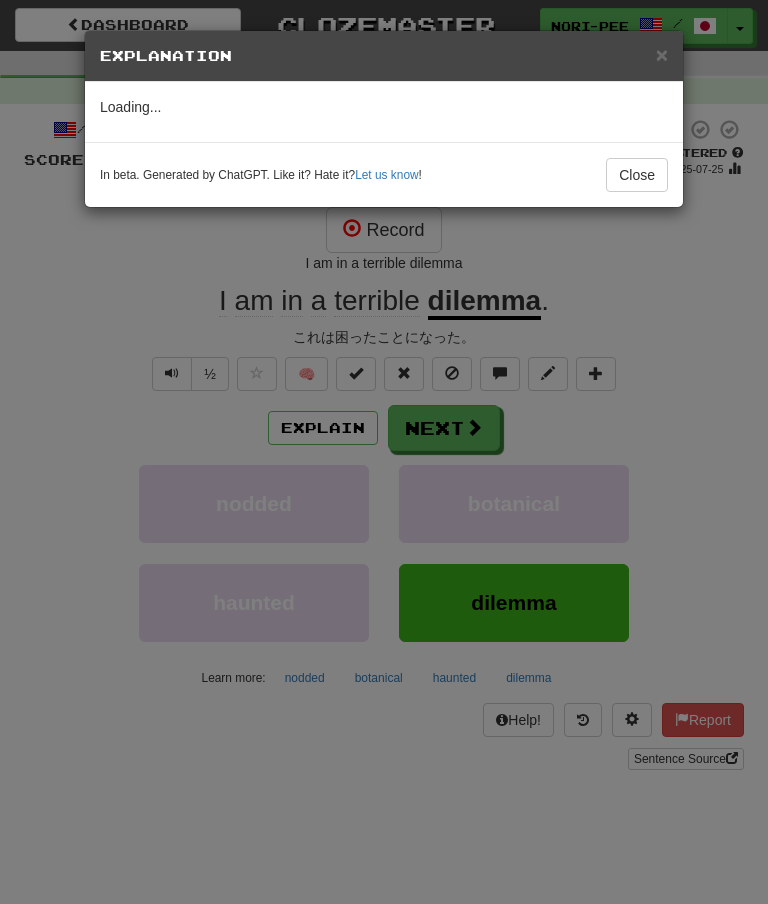 click on "Close" at bounding box center [637, 175] 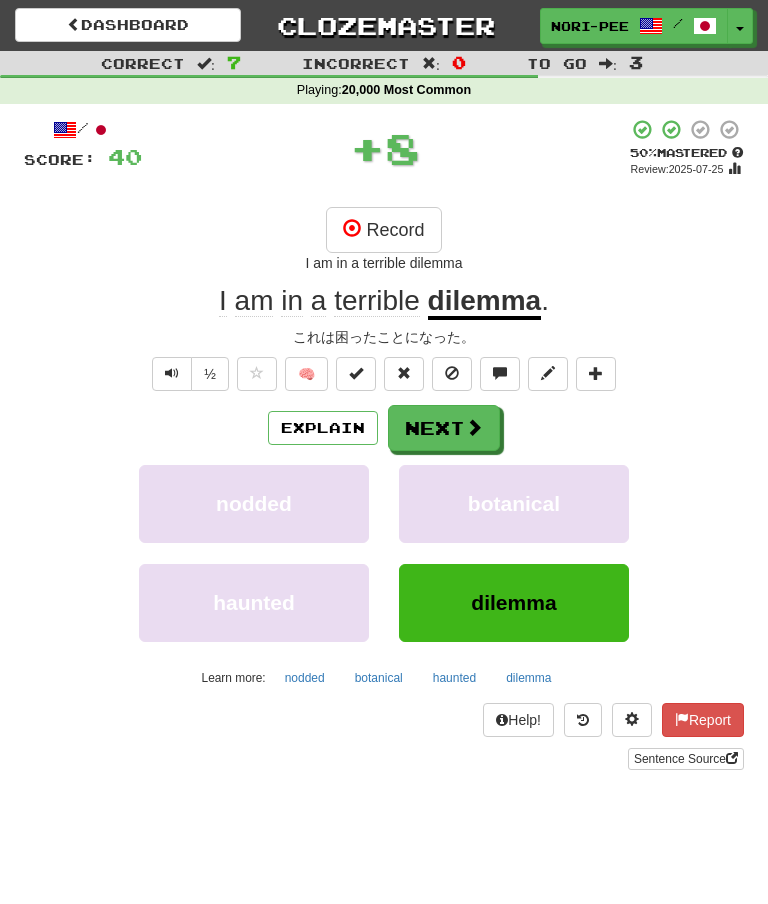 click on "Next" at bounding box center (444, 428) 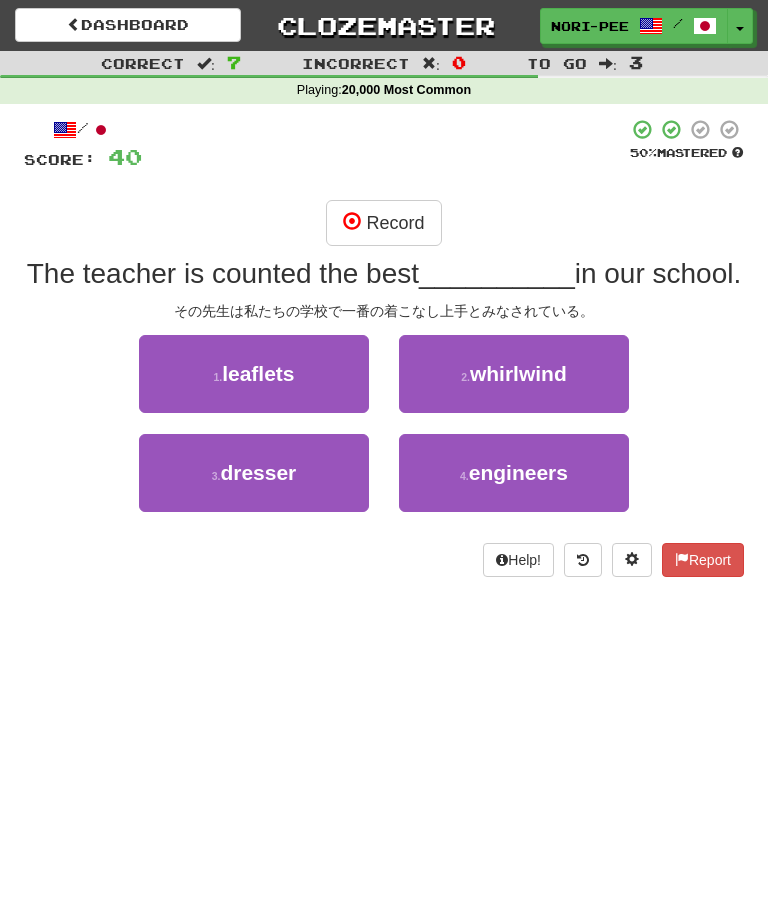 click on "Record" at bounding box center [383, 223] 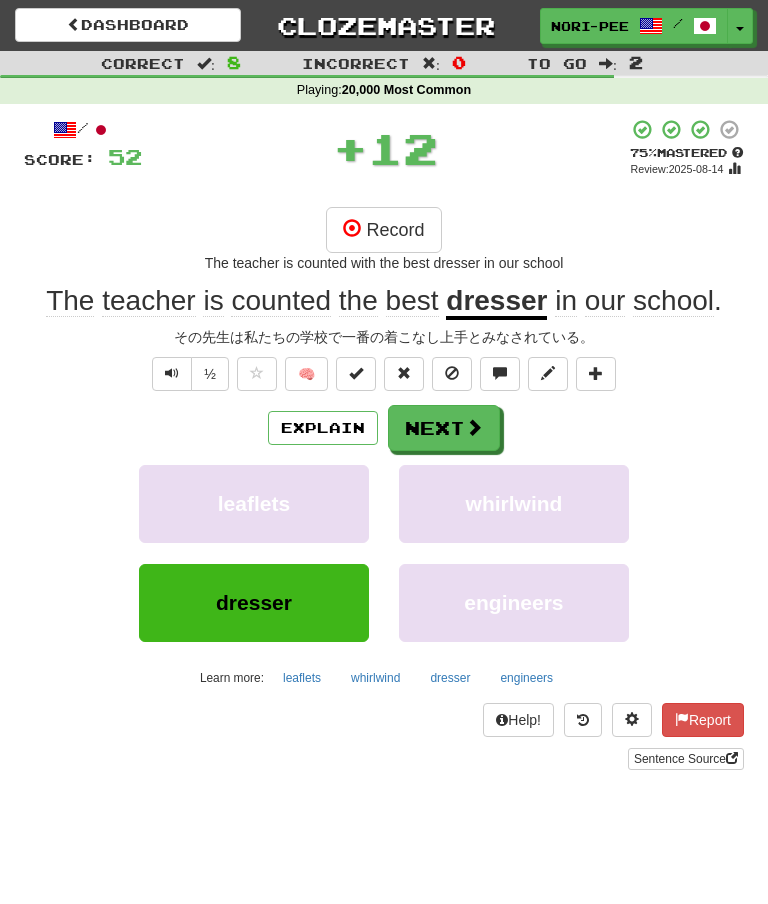 click on "Next" at bounding box center [444, 428] 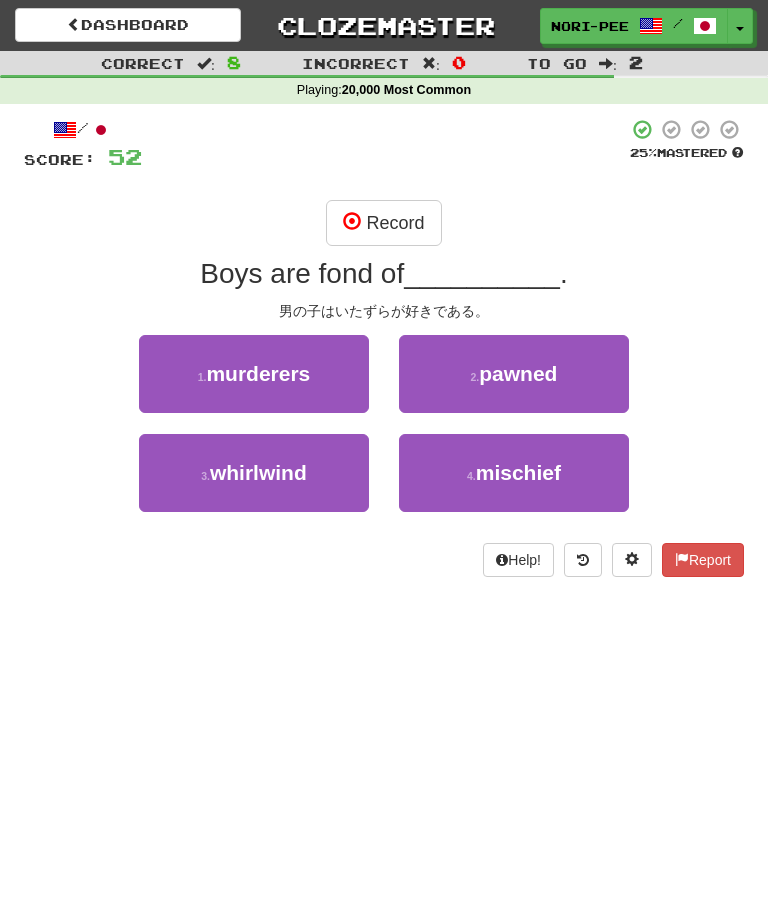 click on "Record" at bounding box center (383, 223) 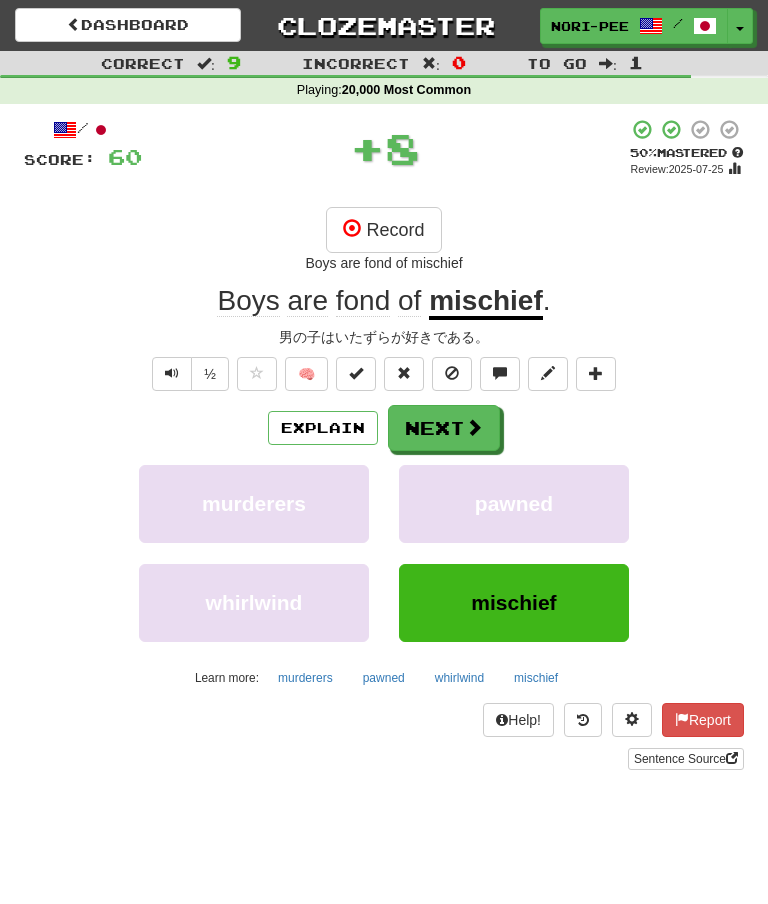 click on "Next" at bounding box center (444, 428) 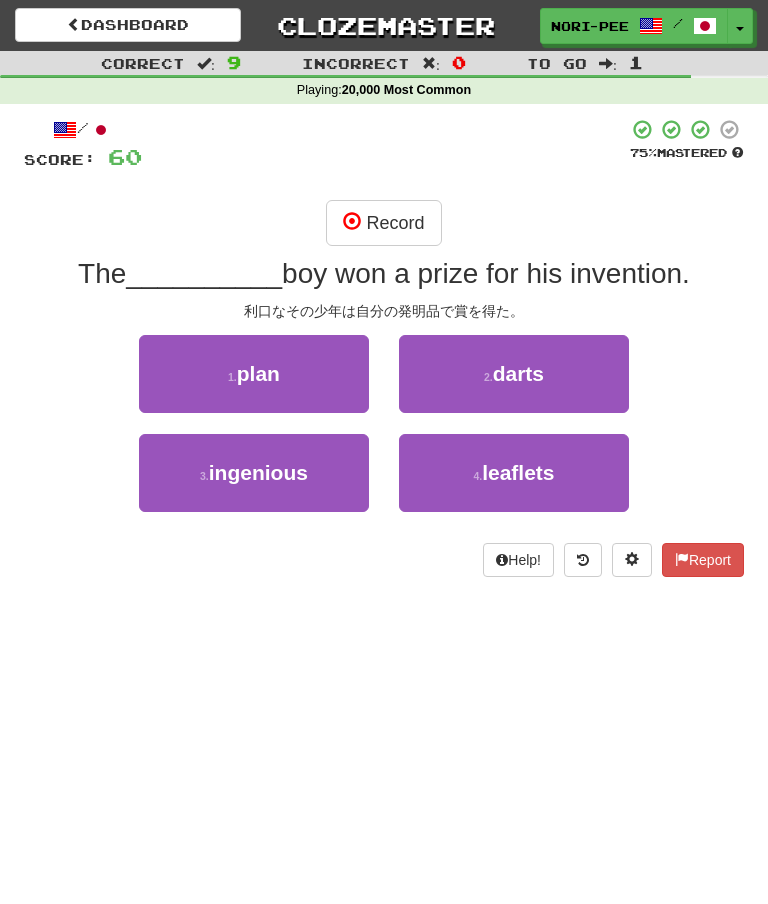 click on "Record" at bounding box center (383, 223) 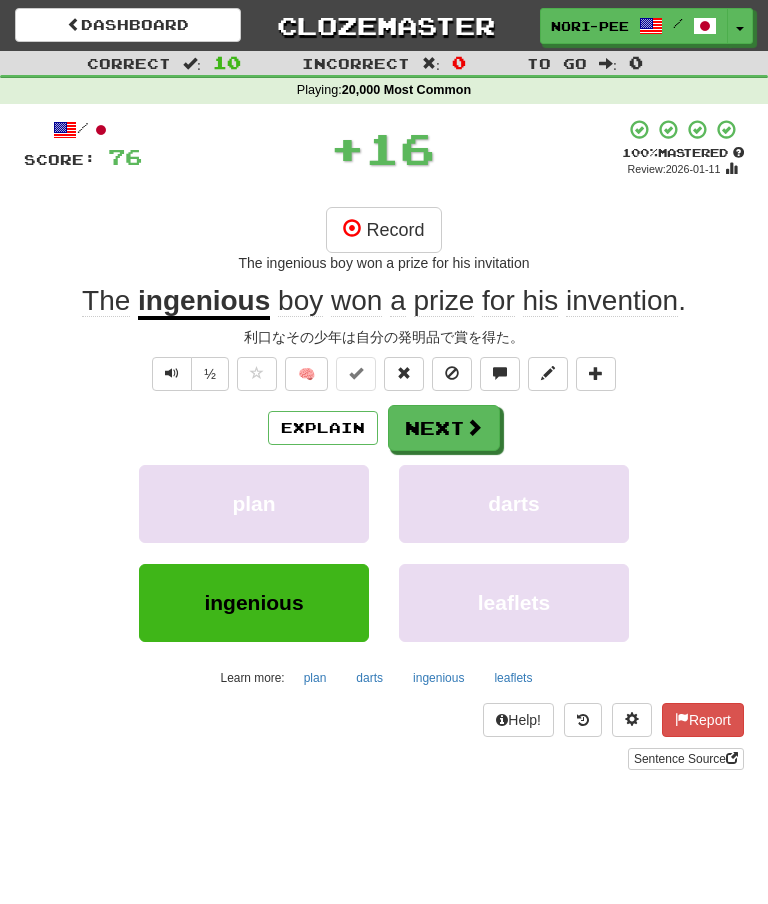 click on "Next" at bounding box center (444, 428) 